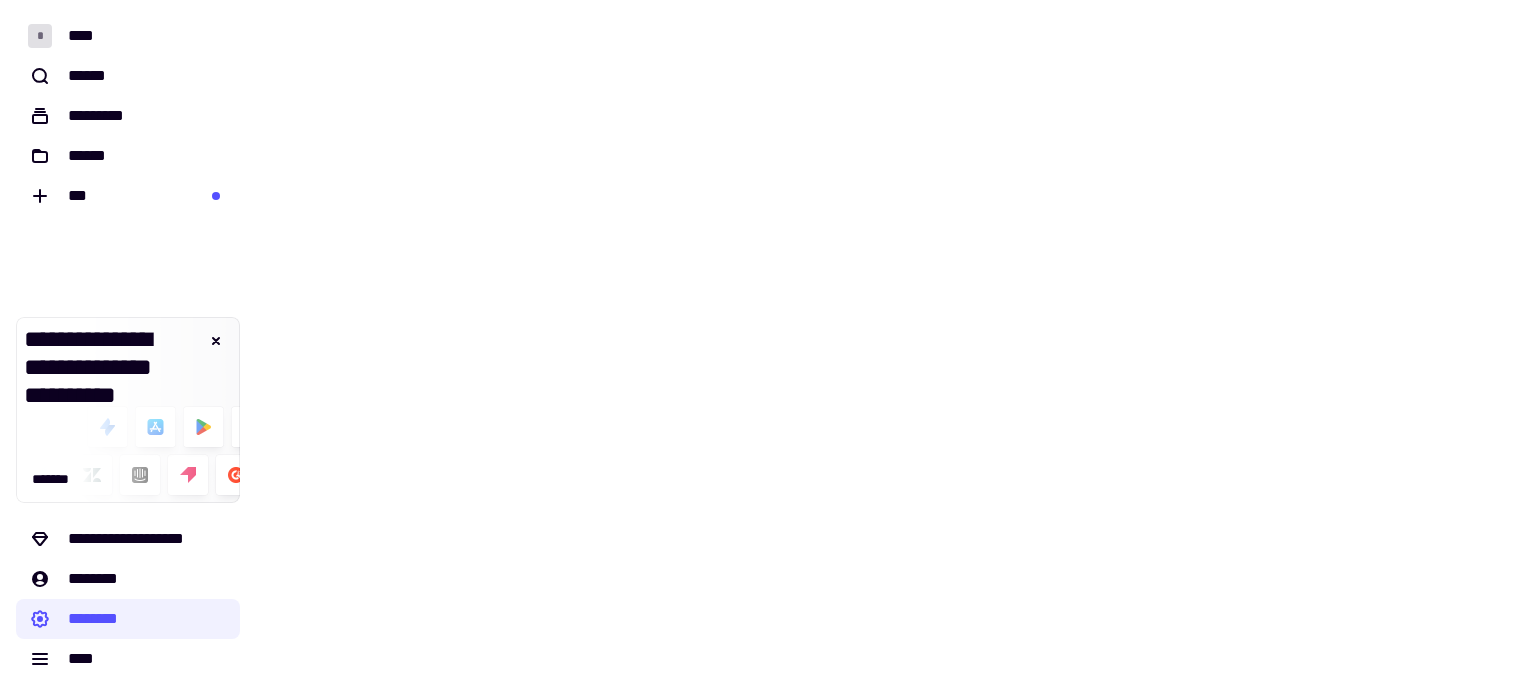 scroll, scrollTop: 0, scrollLeft: 0, axis: both 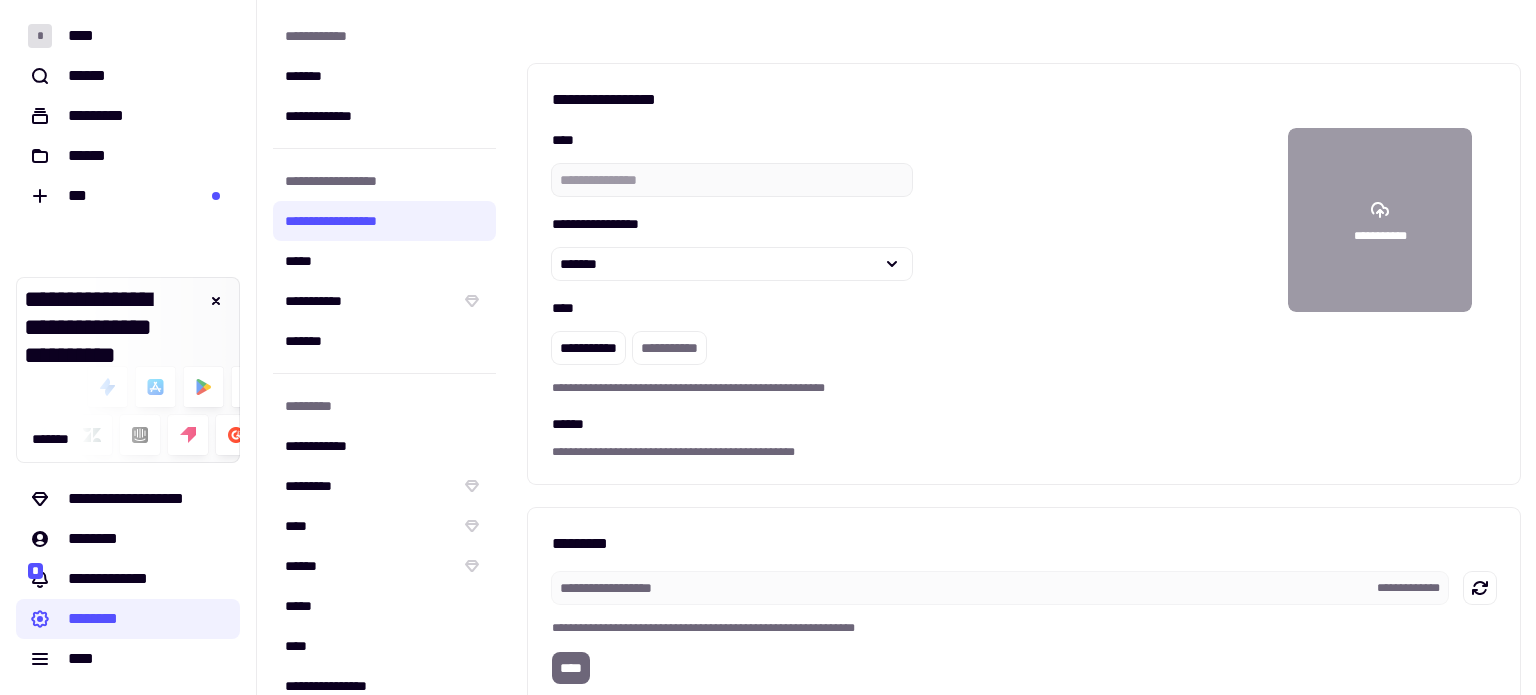 type on "**********" 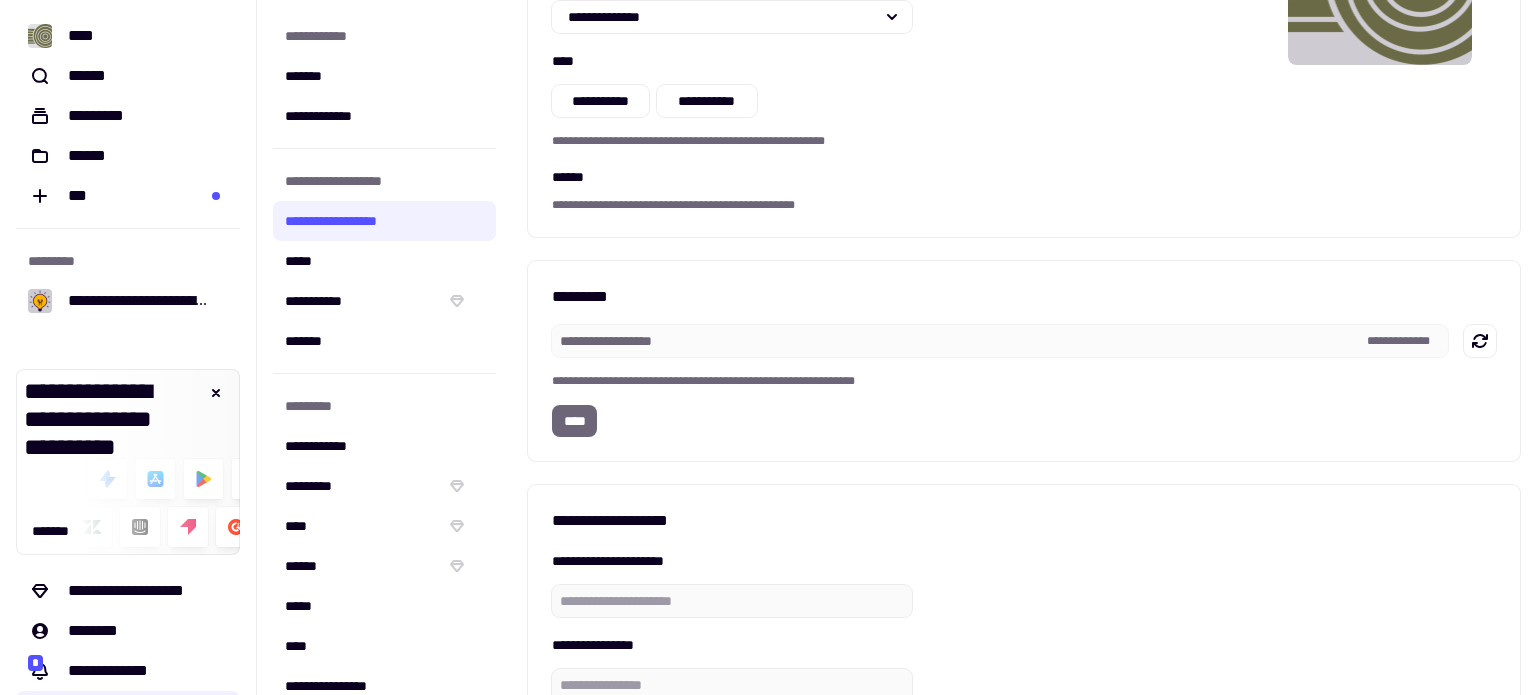 scroll, scrollTop: 266, scrollLeft: 0, axis: vertical 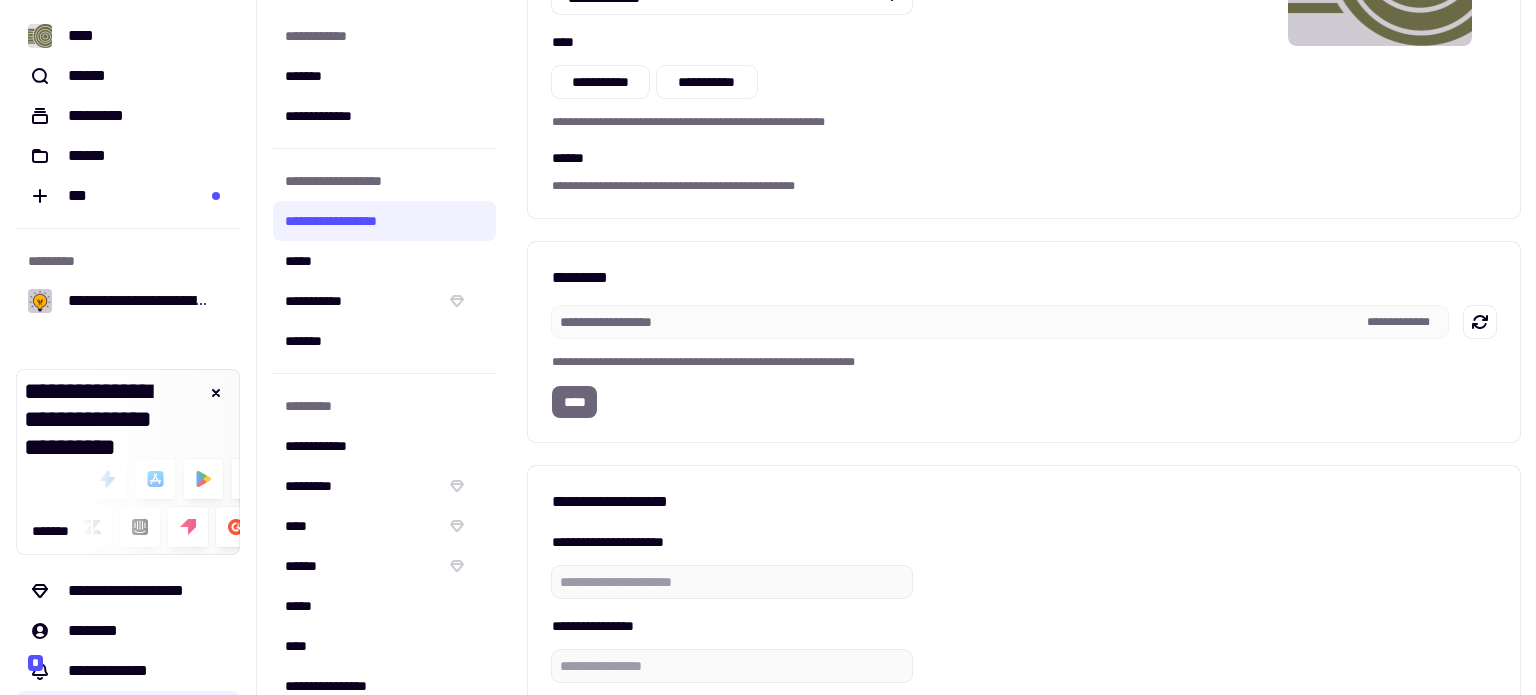 click on "[FIRST] [LAST] [PHONE] [EMAIL]" at bounding box center (1024, 342) 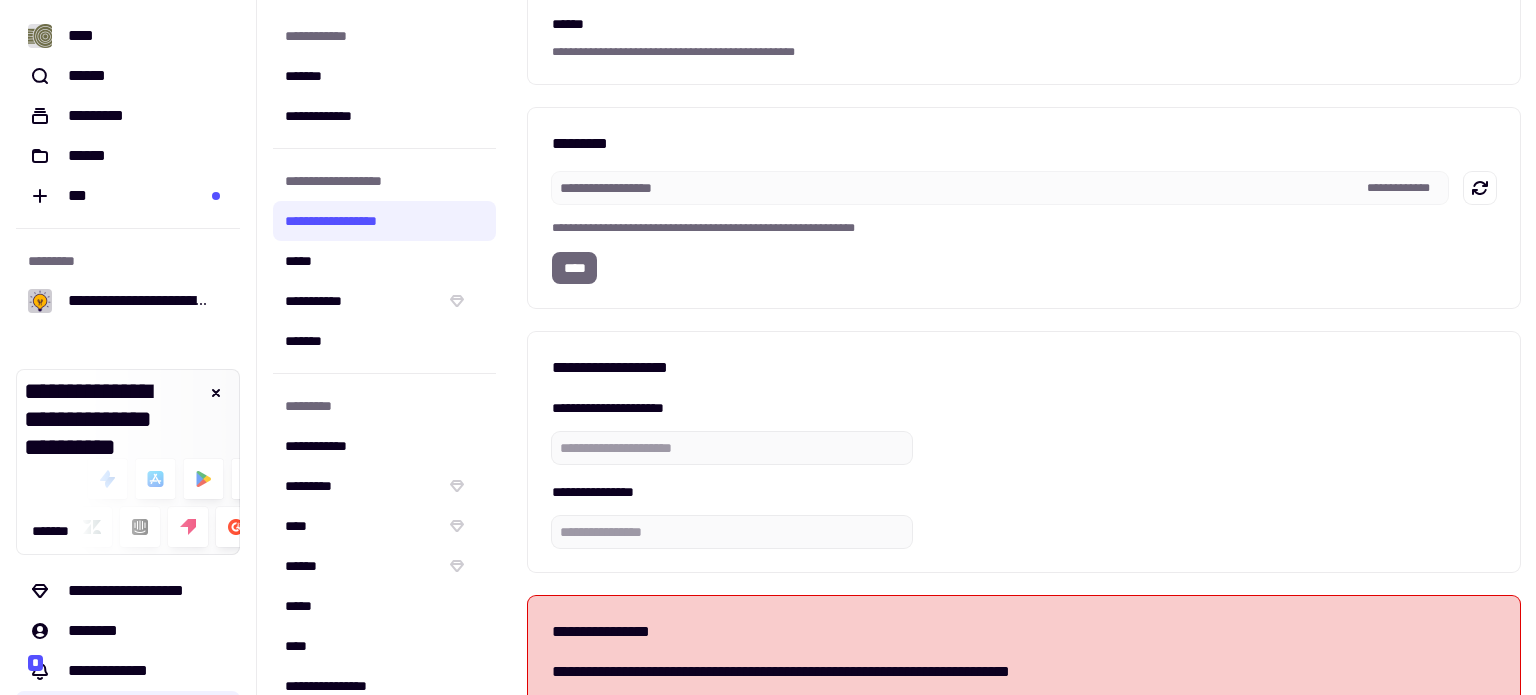 scroll, scrollTop: 533, scrollLeft: 0, axis: vertical 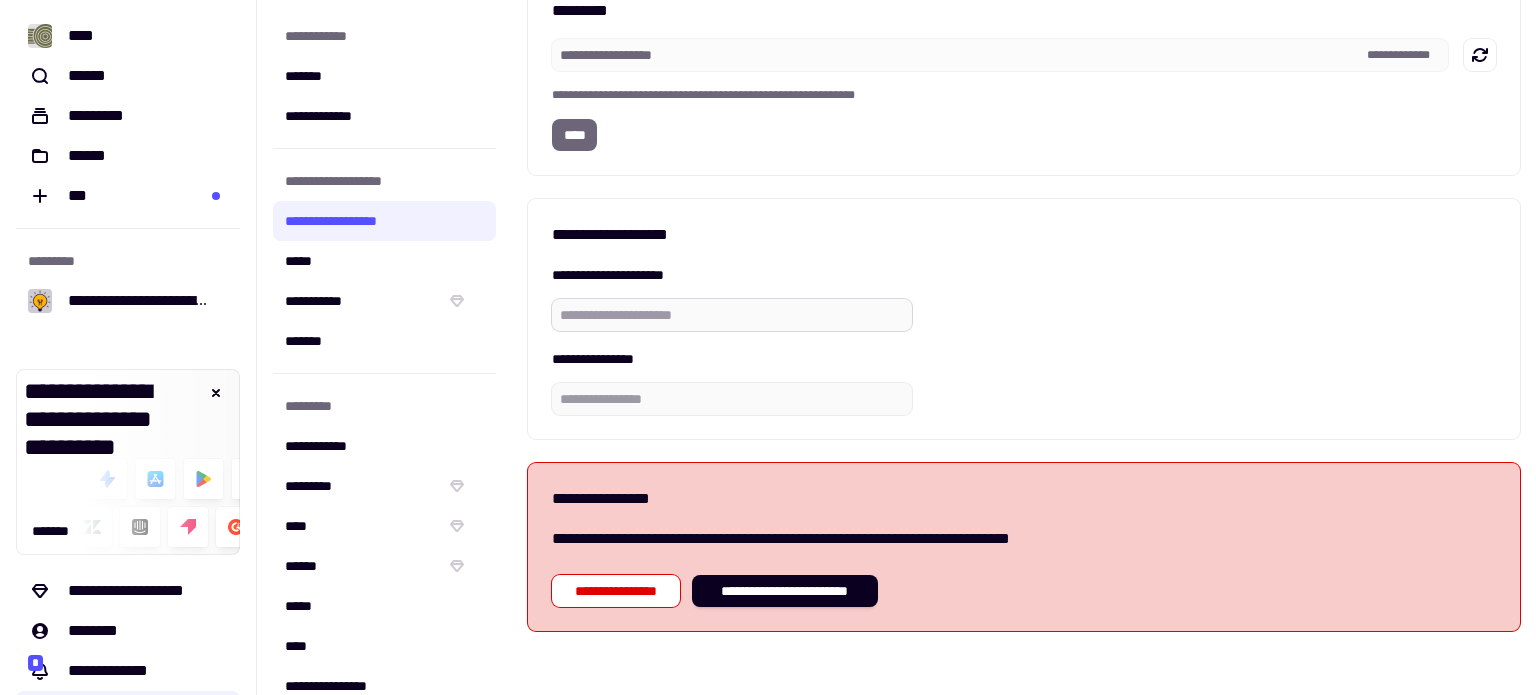 click on "**********" at bounding box center [732, 315] 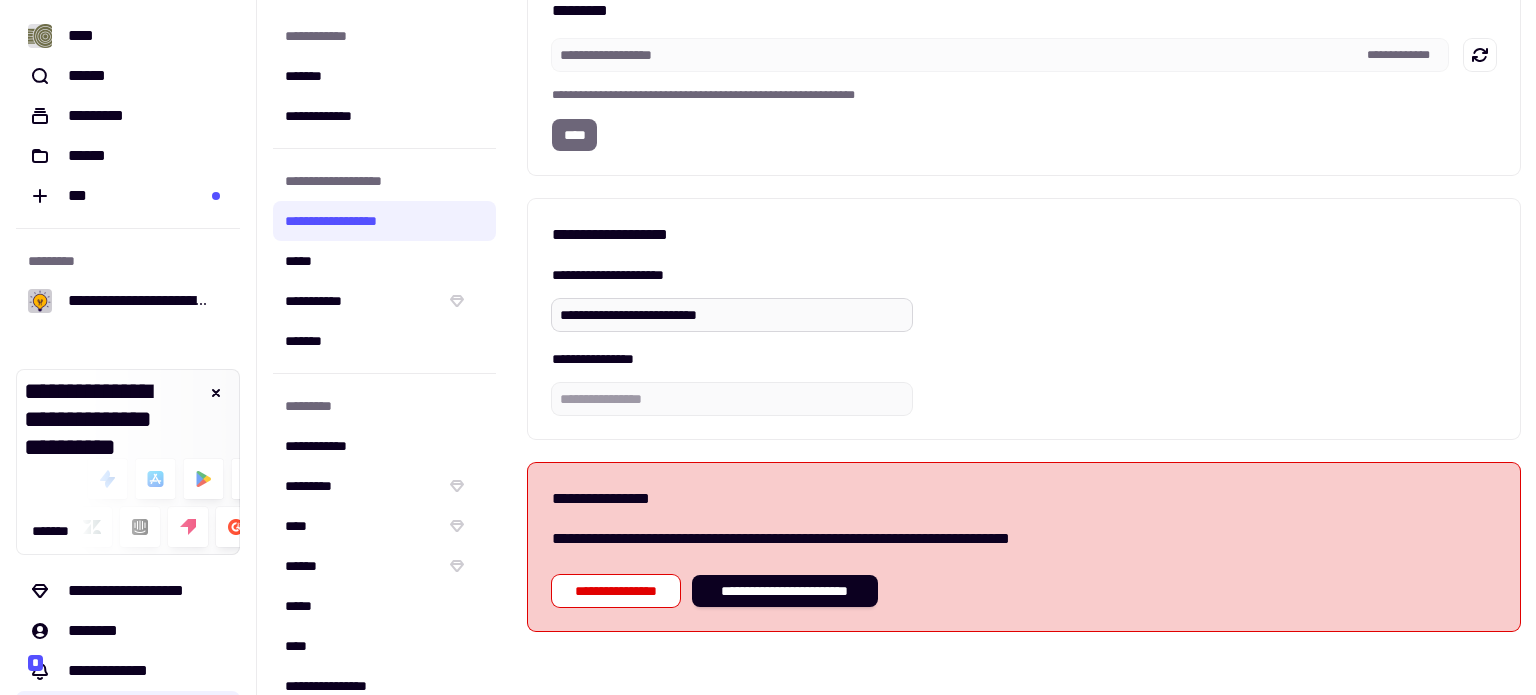 type on "**********" 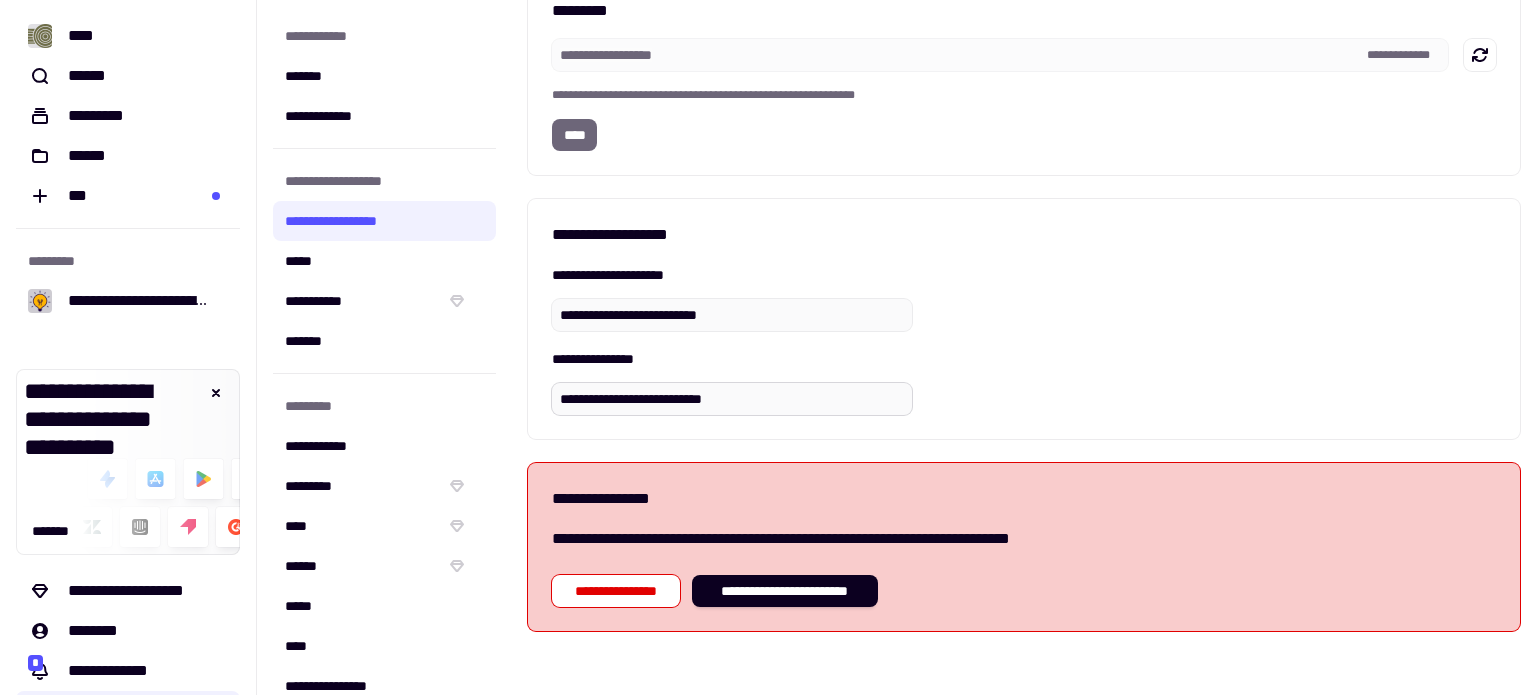 click on "**********" at bounding box center [732, 399] 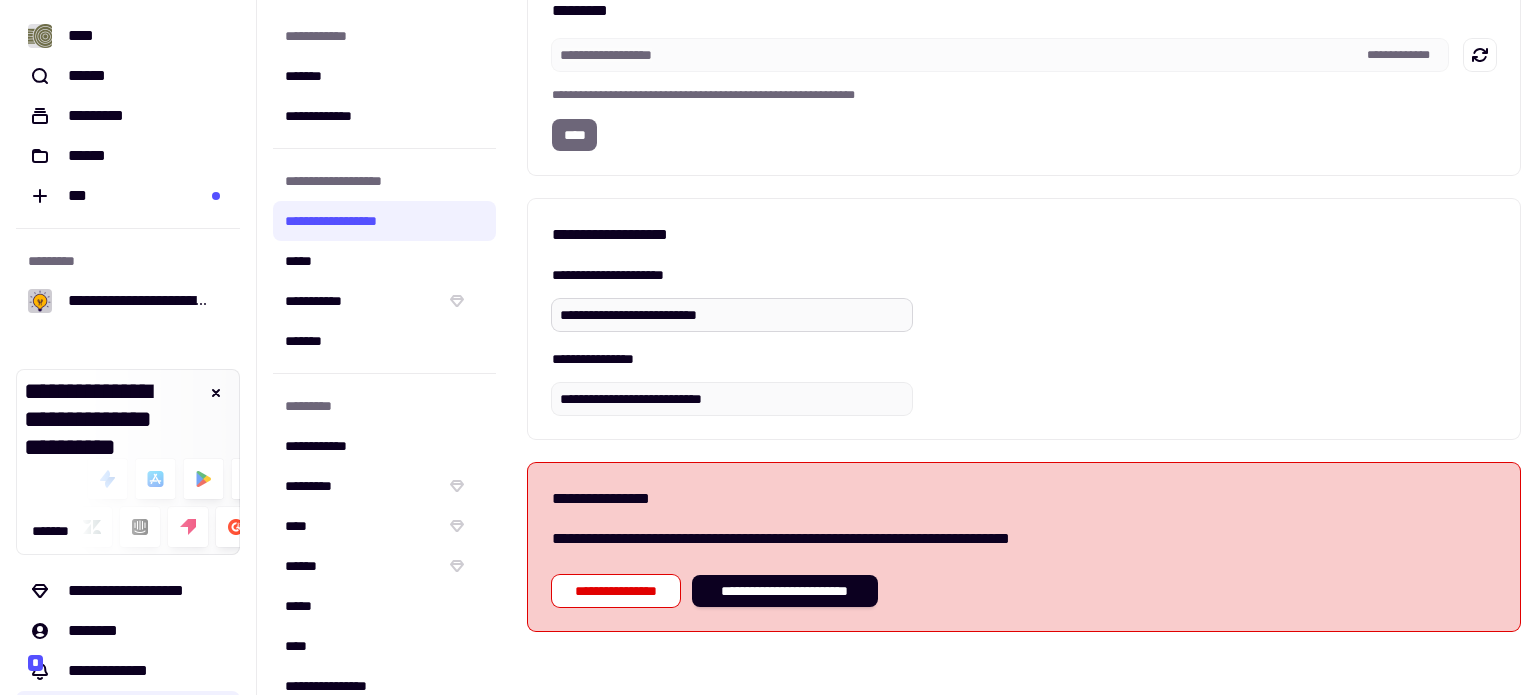 type on "**********" 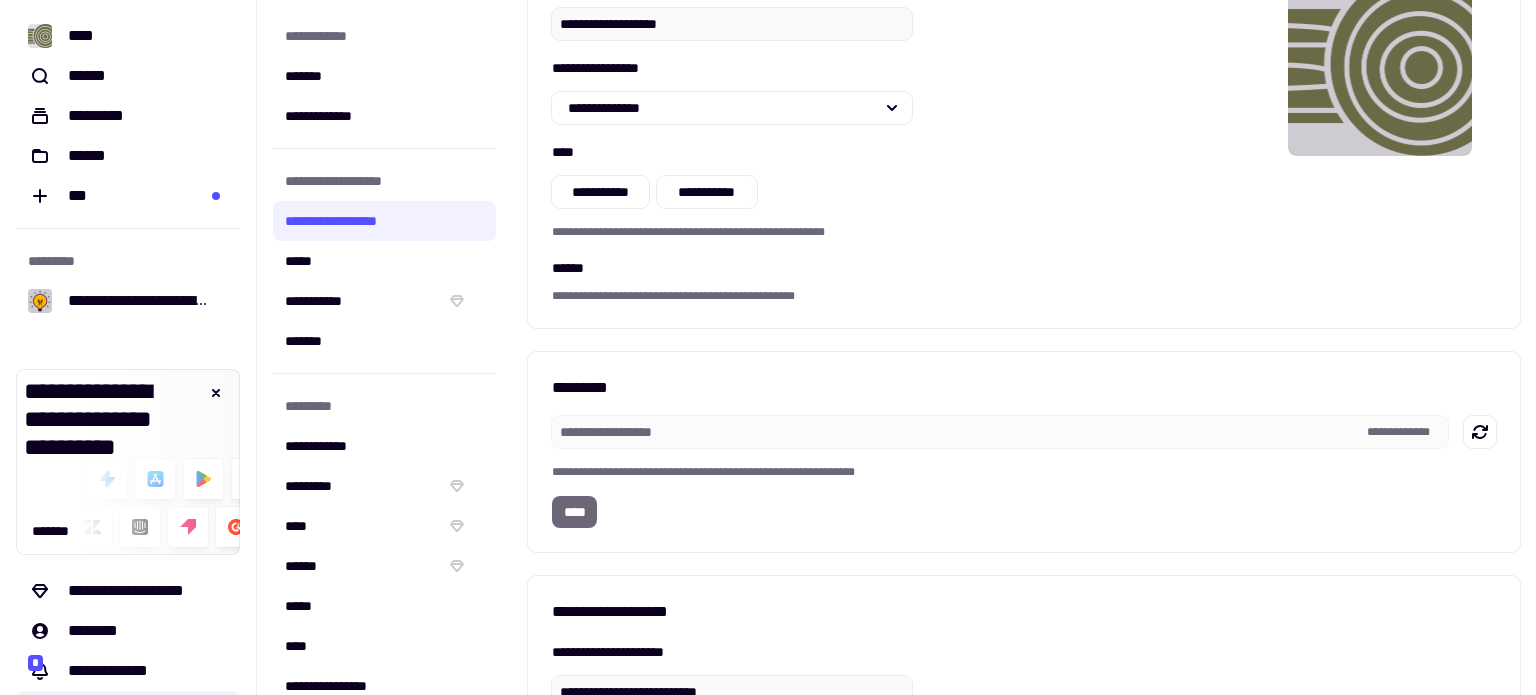 scroll, scrollTop: 38, scrollLeft: 0, axis: vertical 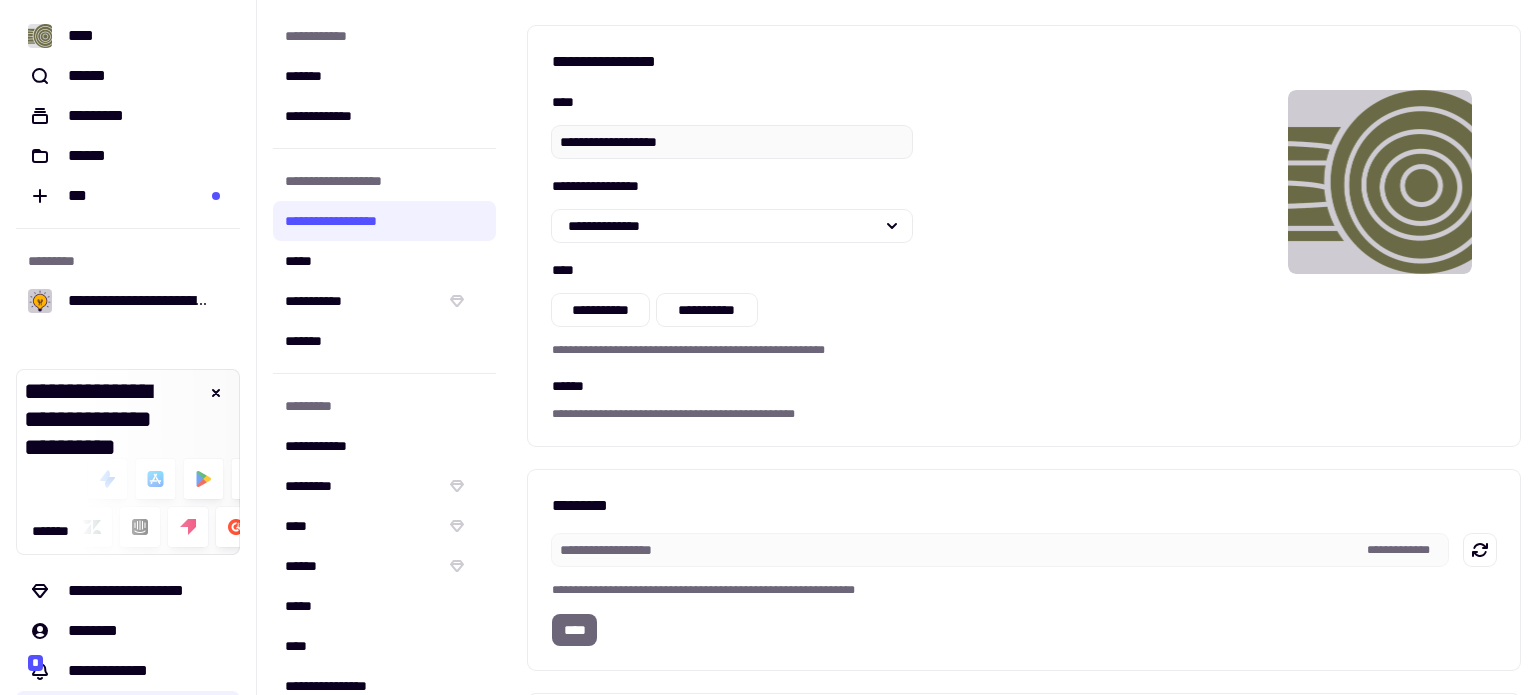 click on "****" 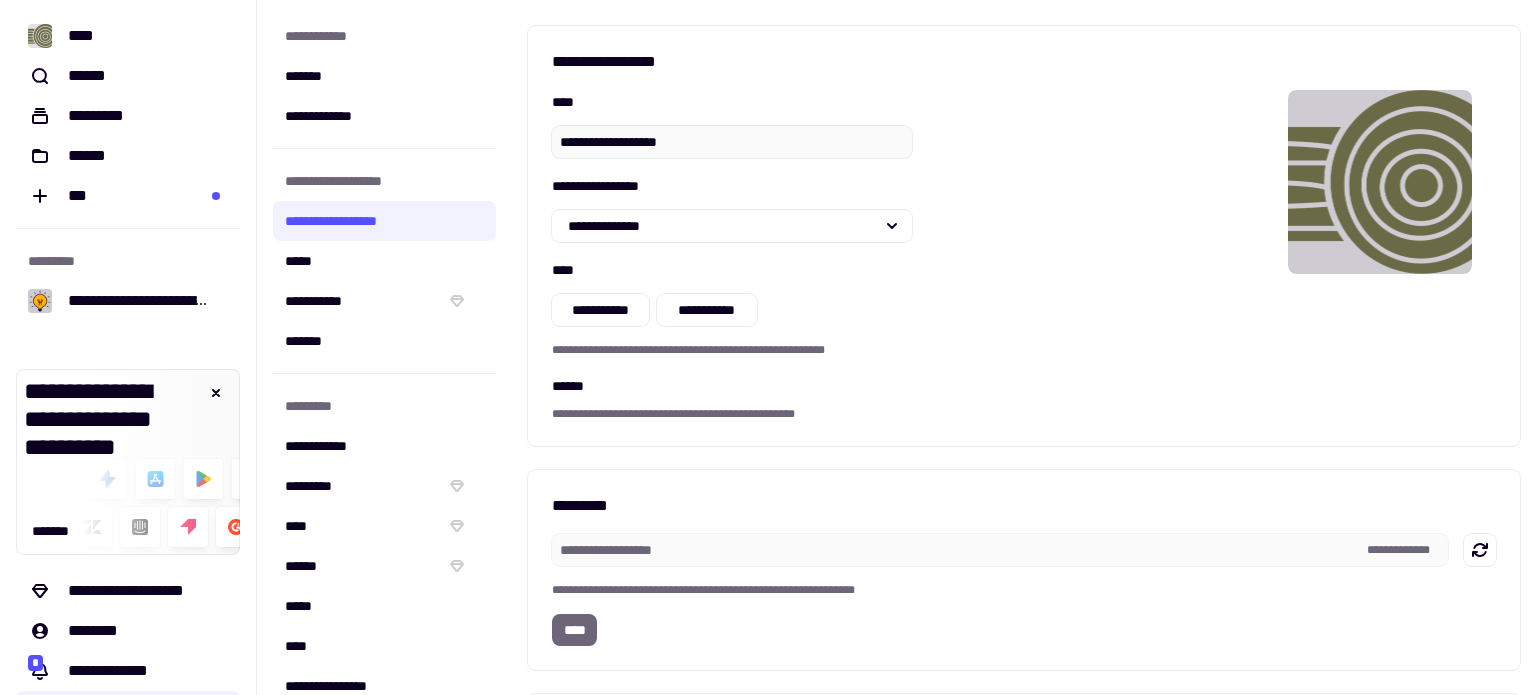 scroll, scrollTop: 0, scrollLeft: 0, axis: both 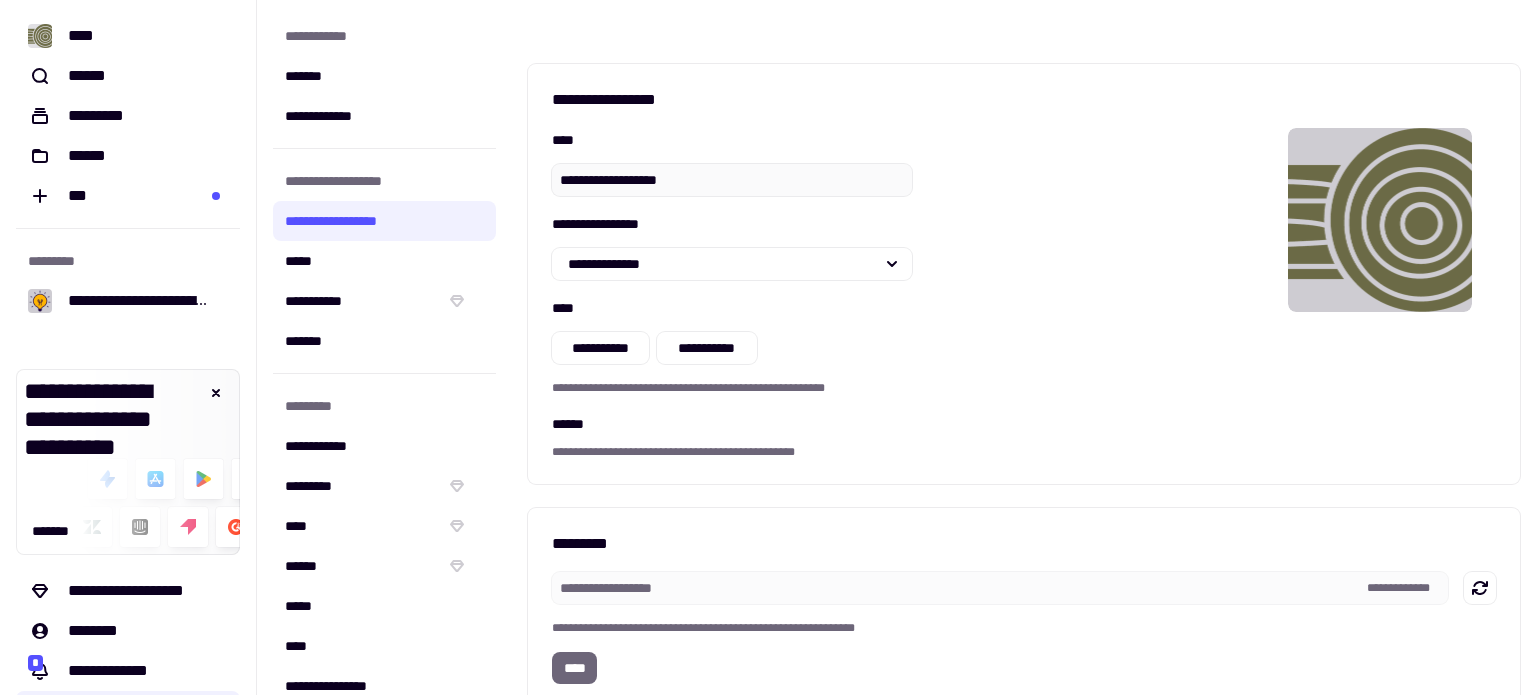 click on "**********" 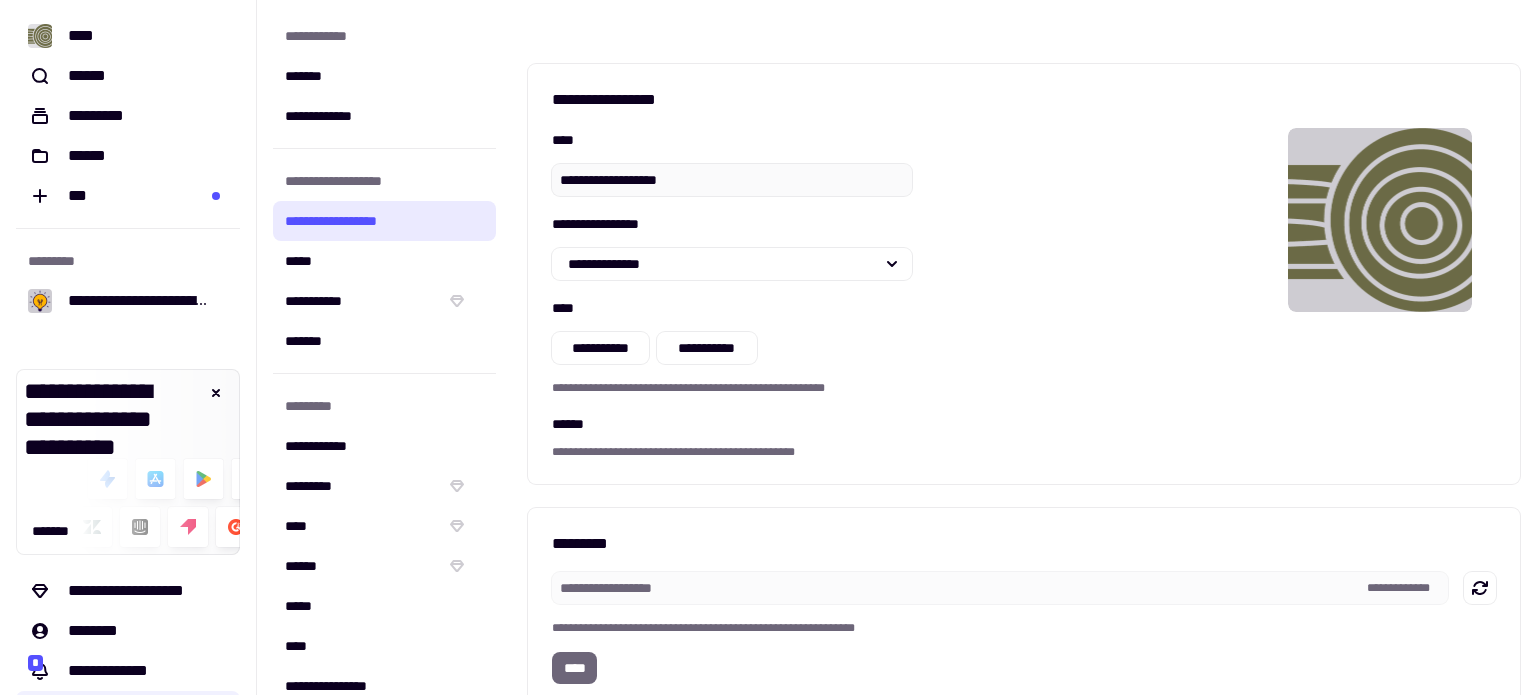 click on "**********" 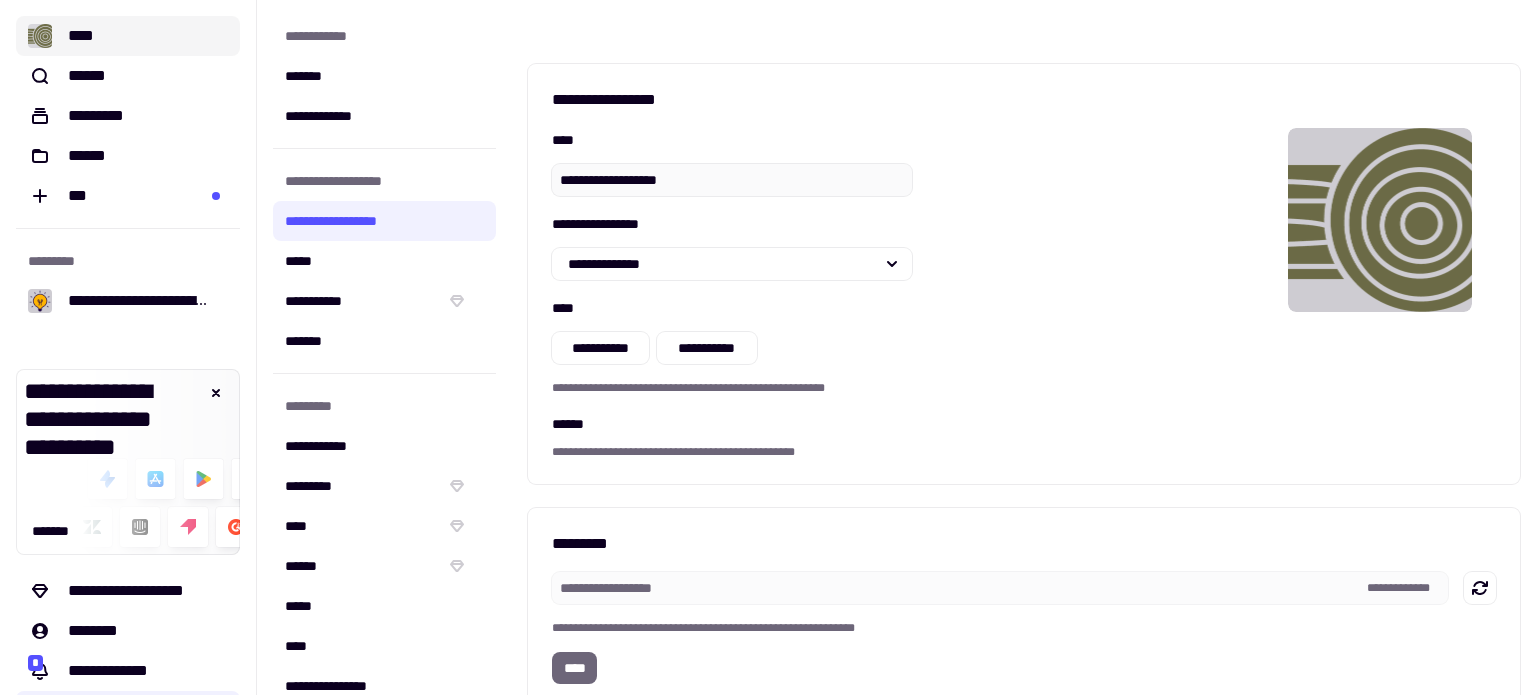click on "****" 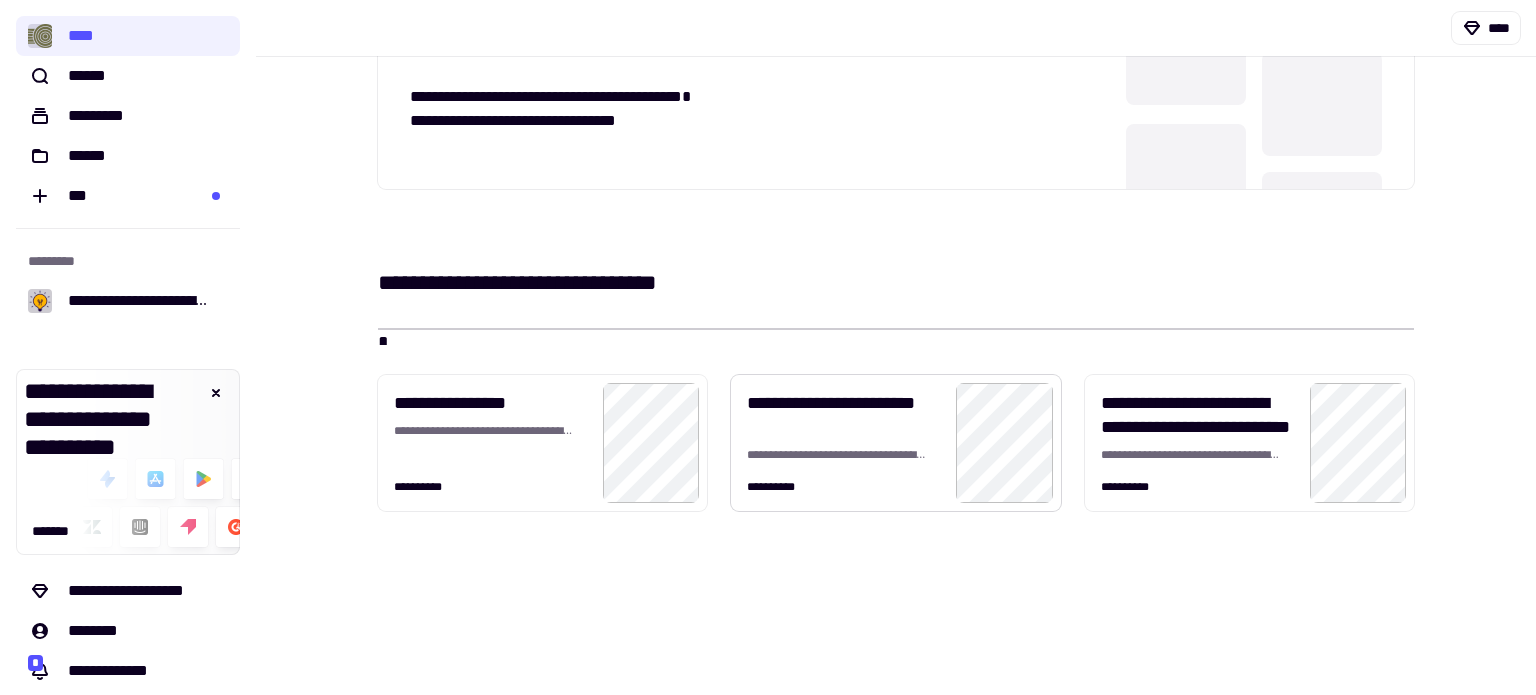 scroll, scrollTop: 528, scrollLeft: 0, axis: vertical 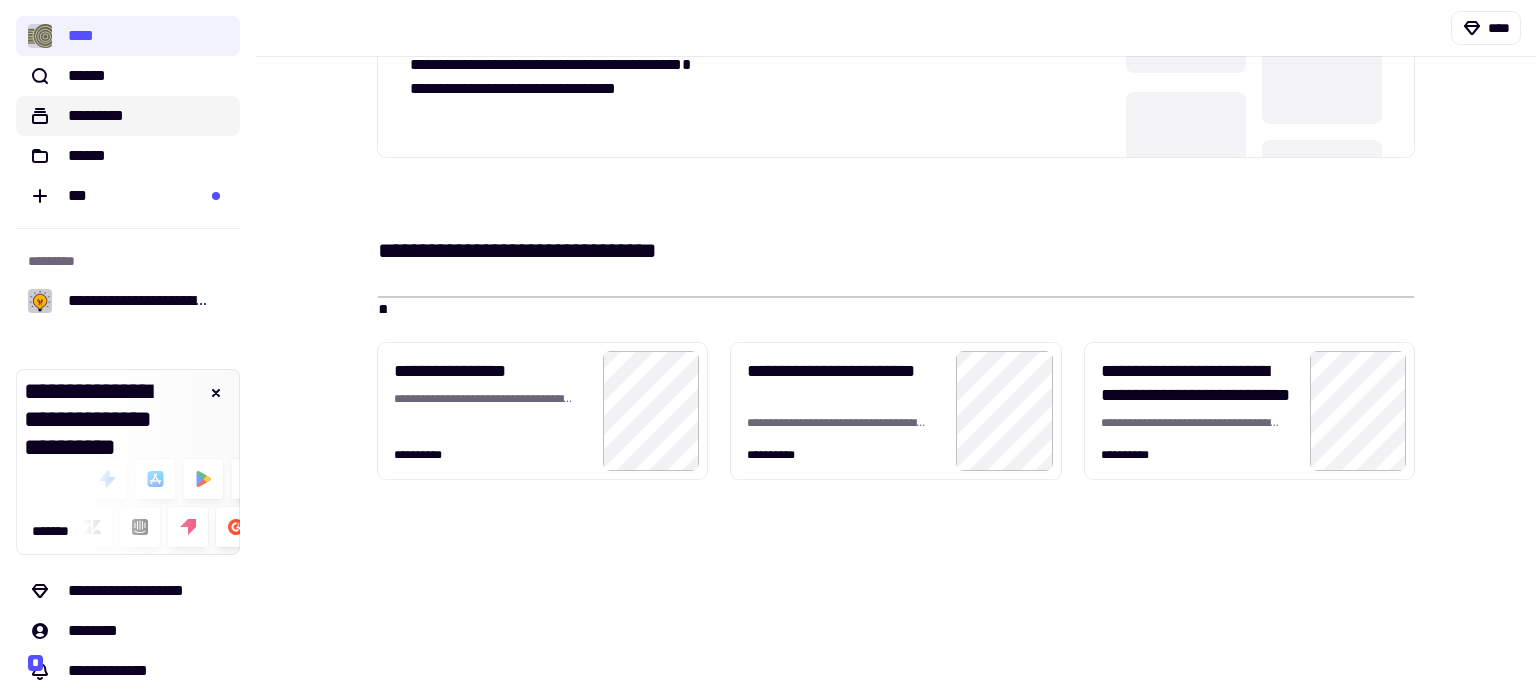 click on "*********" 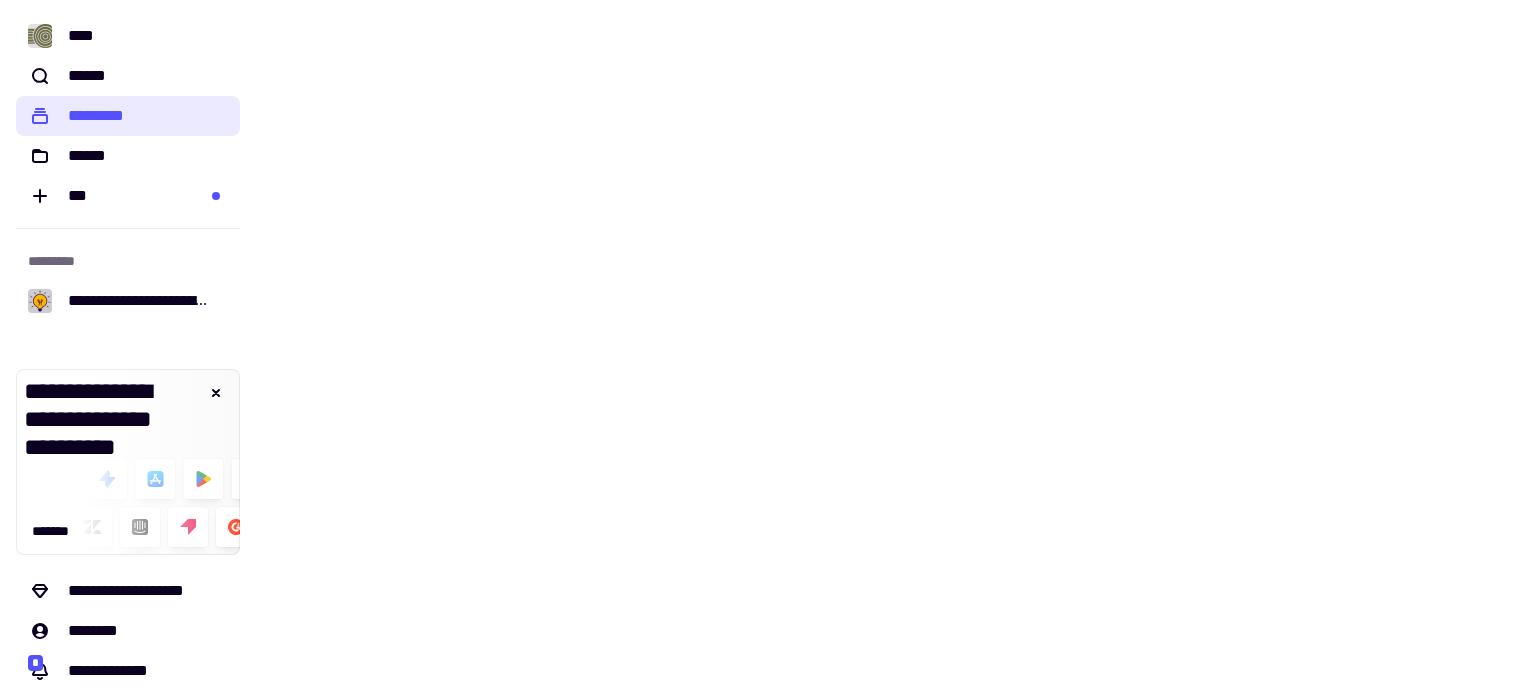 scroll, scrollTop: 0, scrollLeft: 0, axis: both 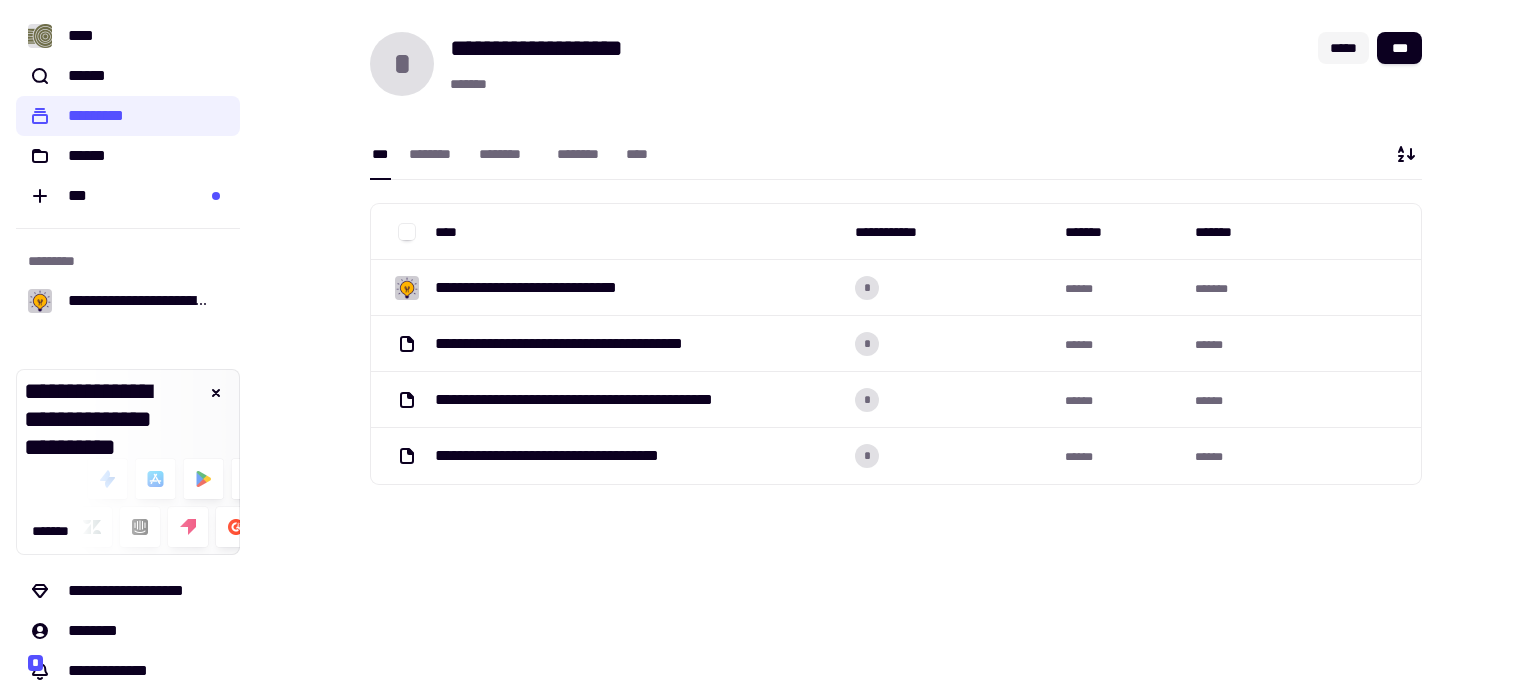 click on "*****" 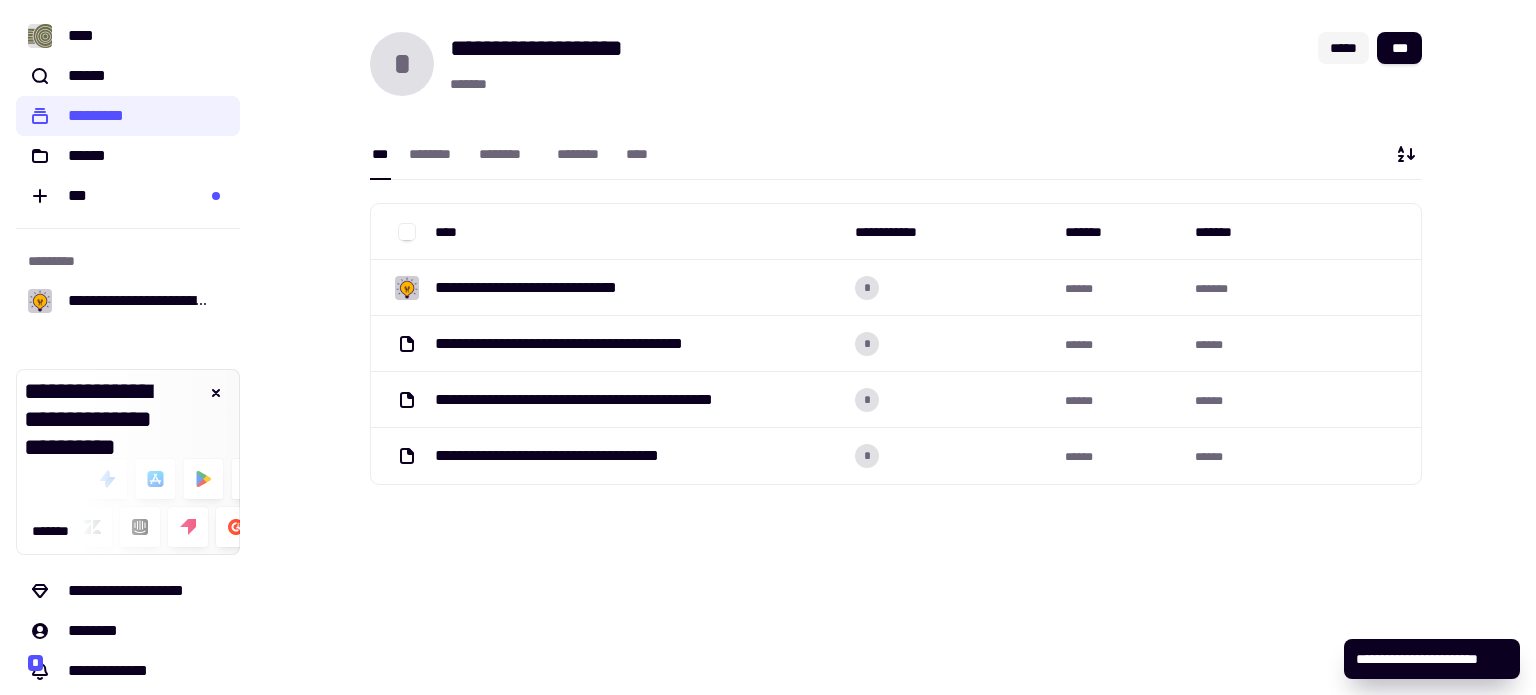 click on "*****" 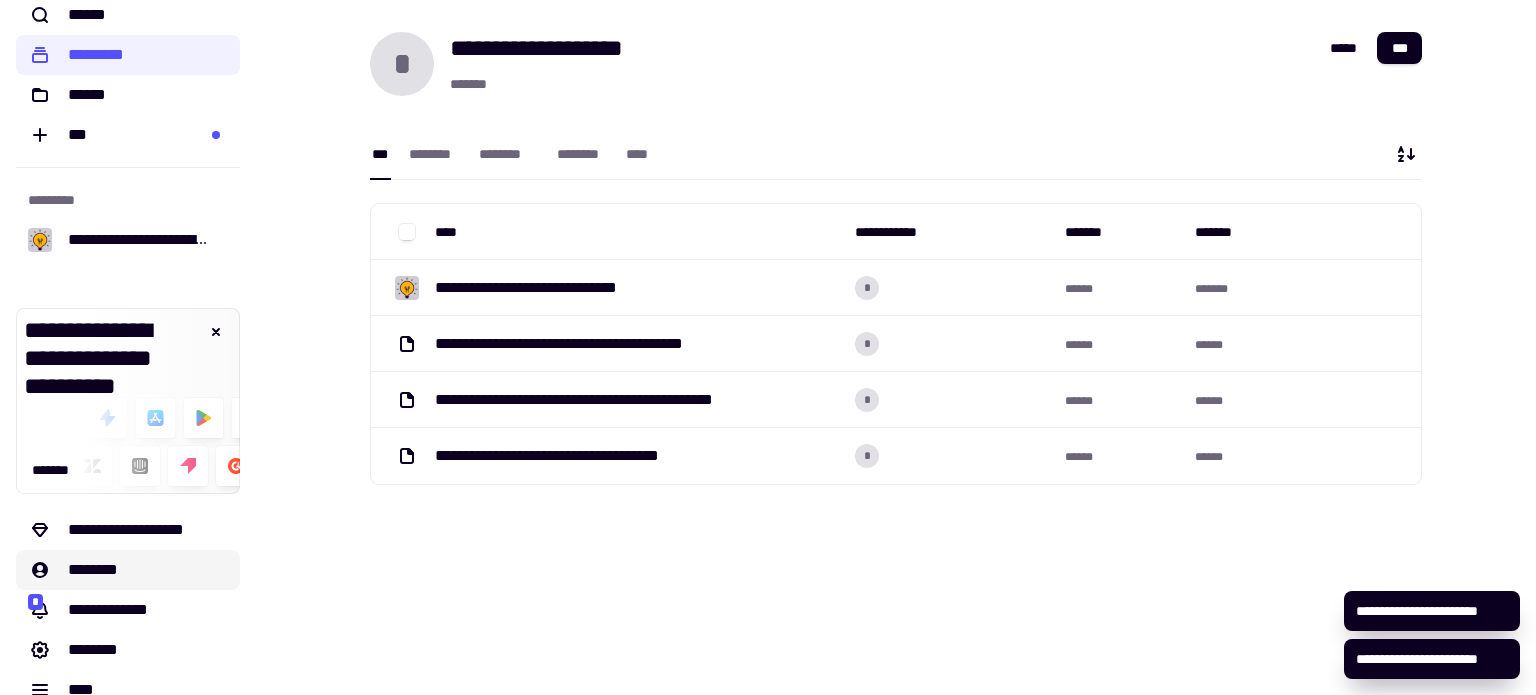 scroll, scrollTop: 92, scrollLeft: 0, axis: vertical 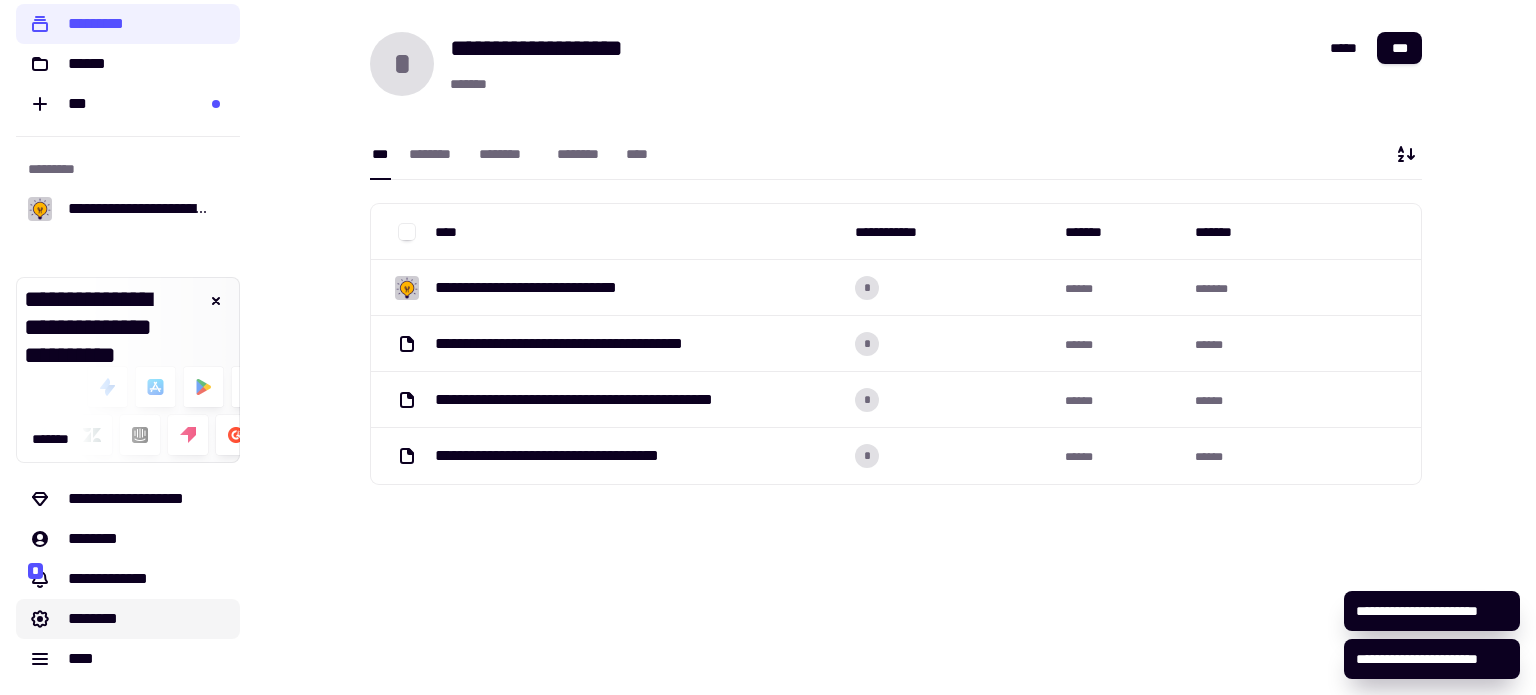 click on "********" 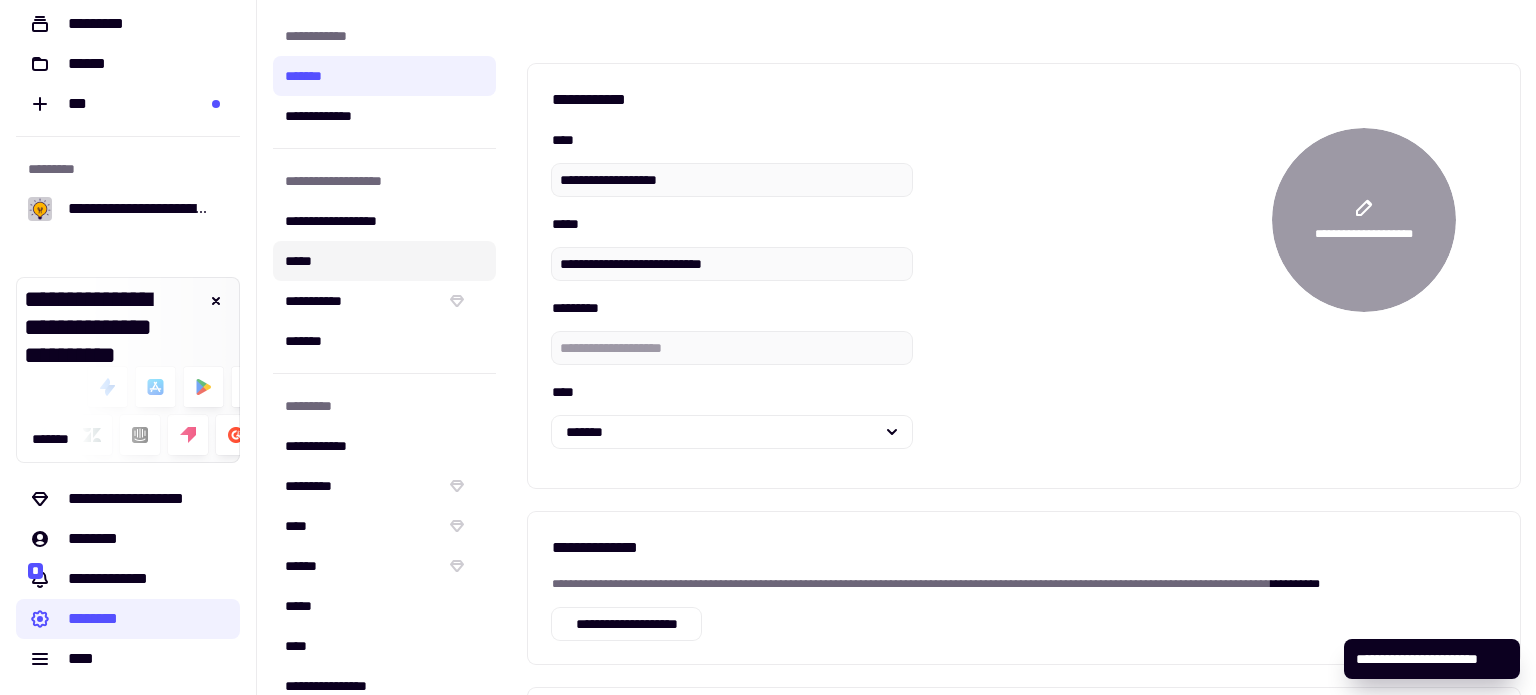 click on "*****" 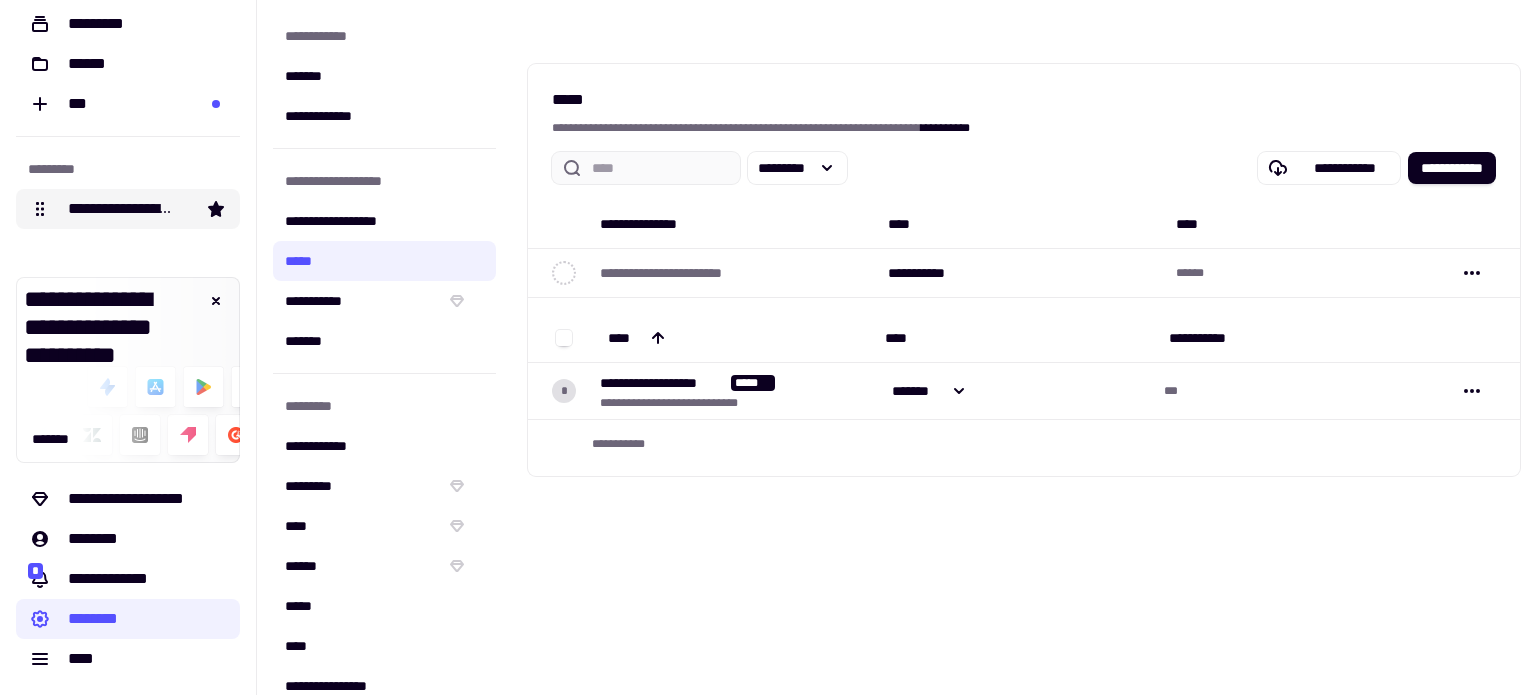 click on "**********" 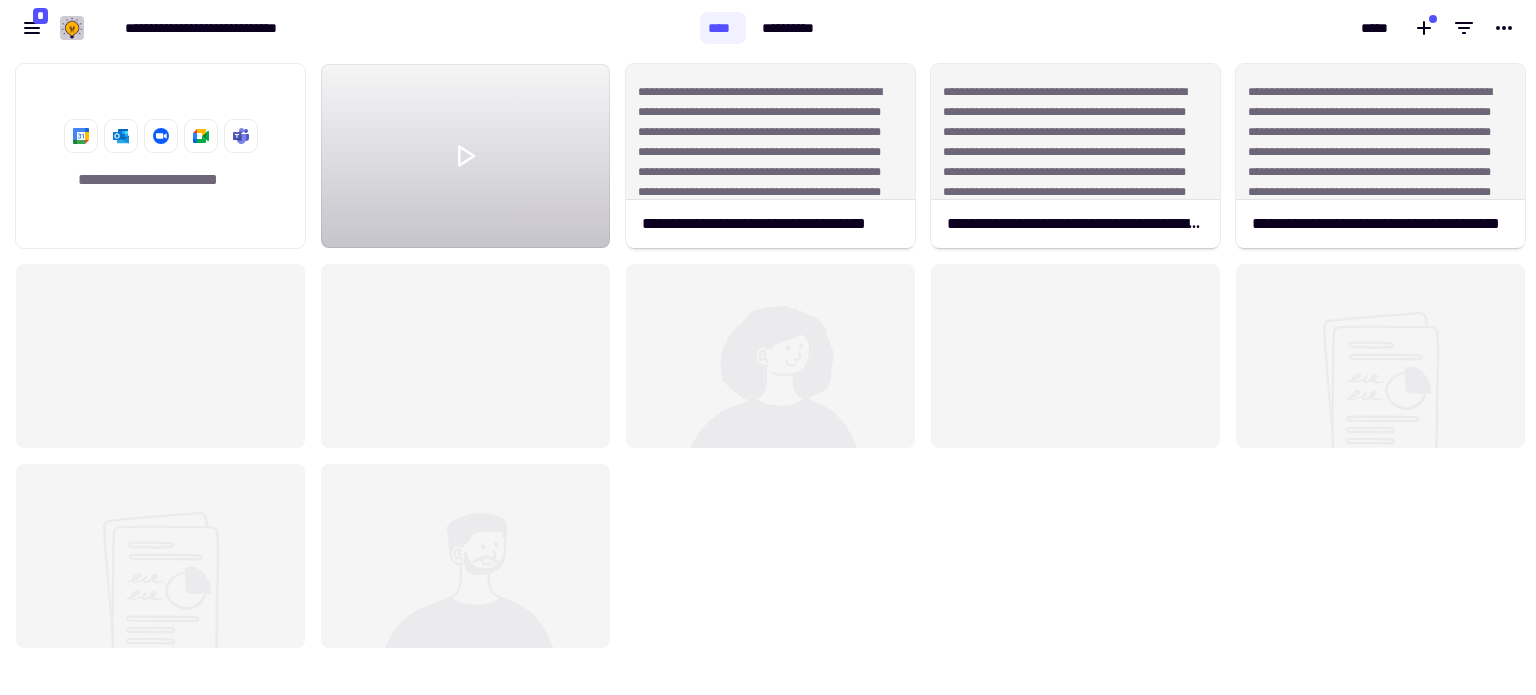 scroll, scrollTop: 16, scrollLeft: 16, axis: both 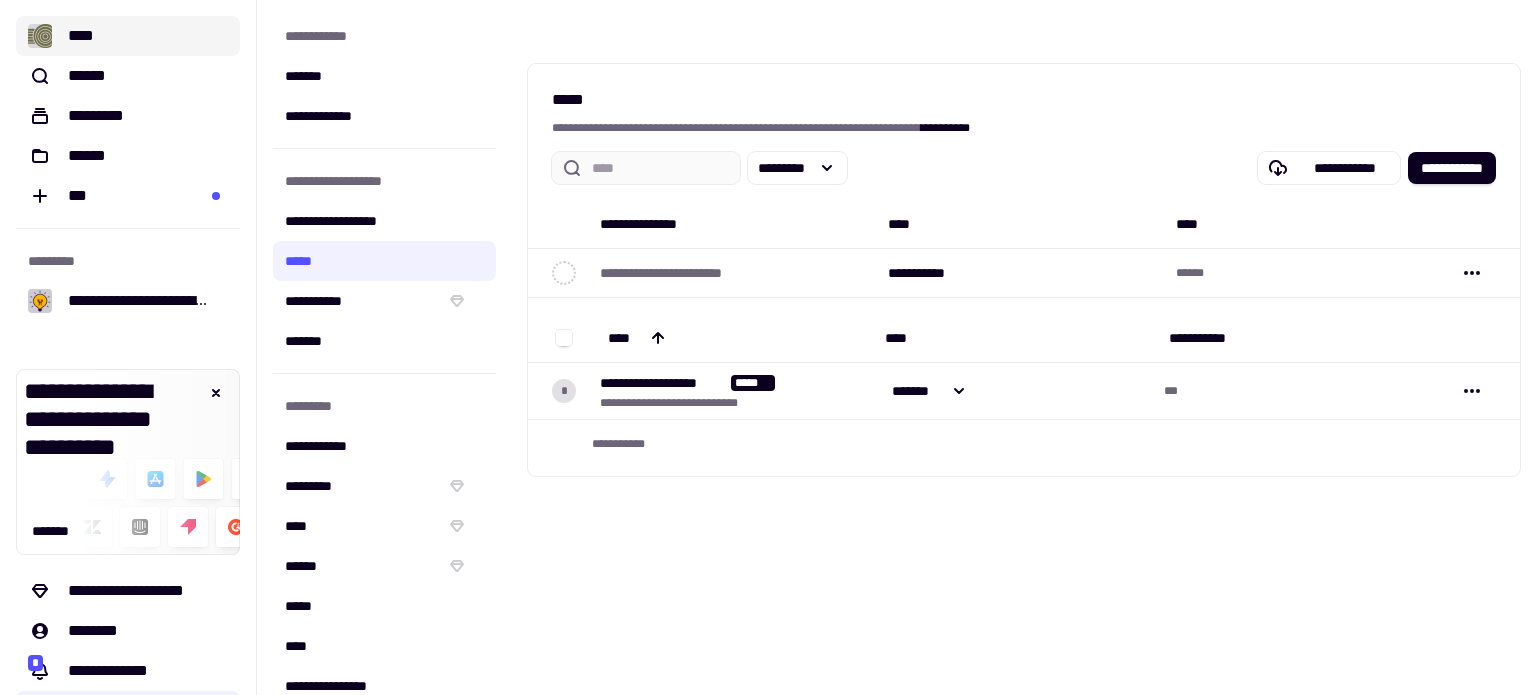 click on "****" 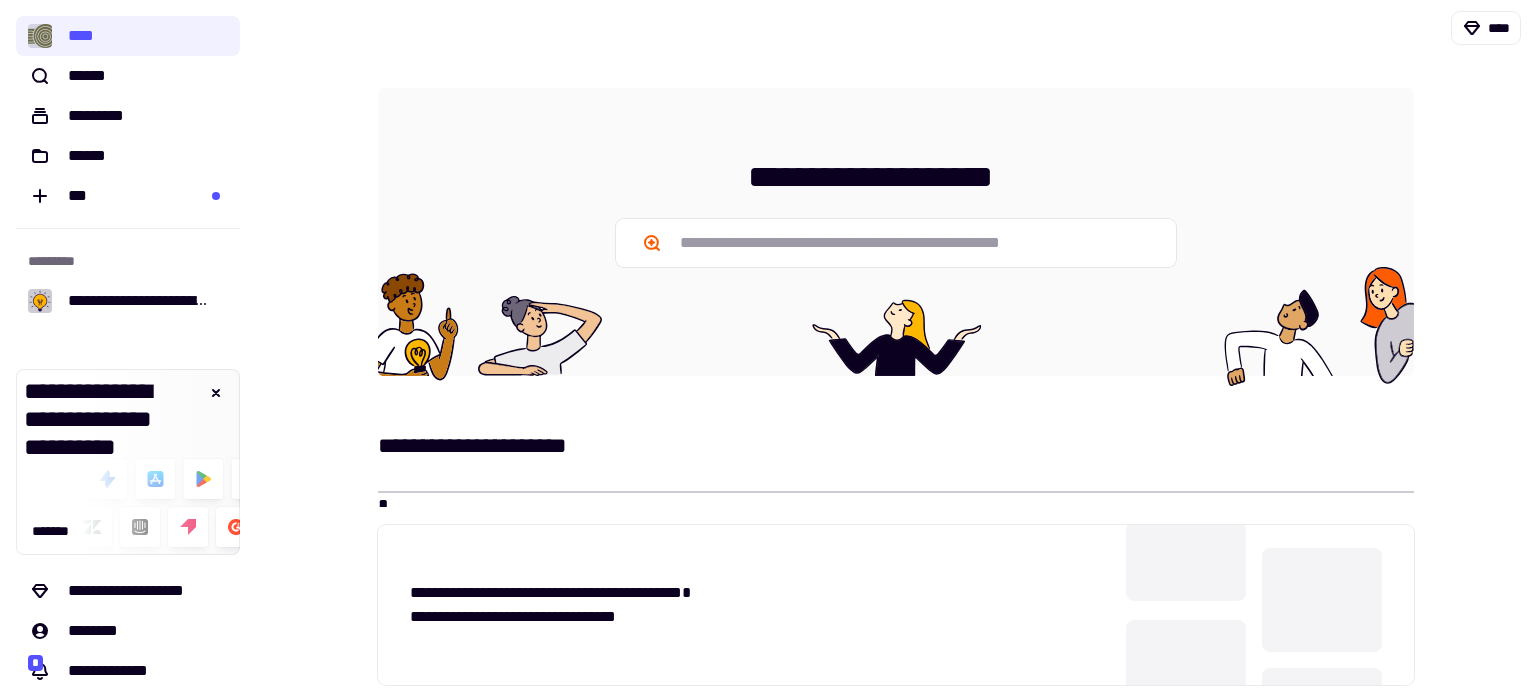 scroll, scrollTop: 92, scrollLeft: 0, axis: vertical 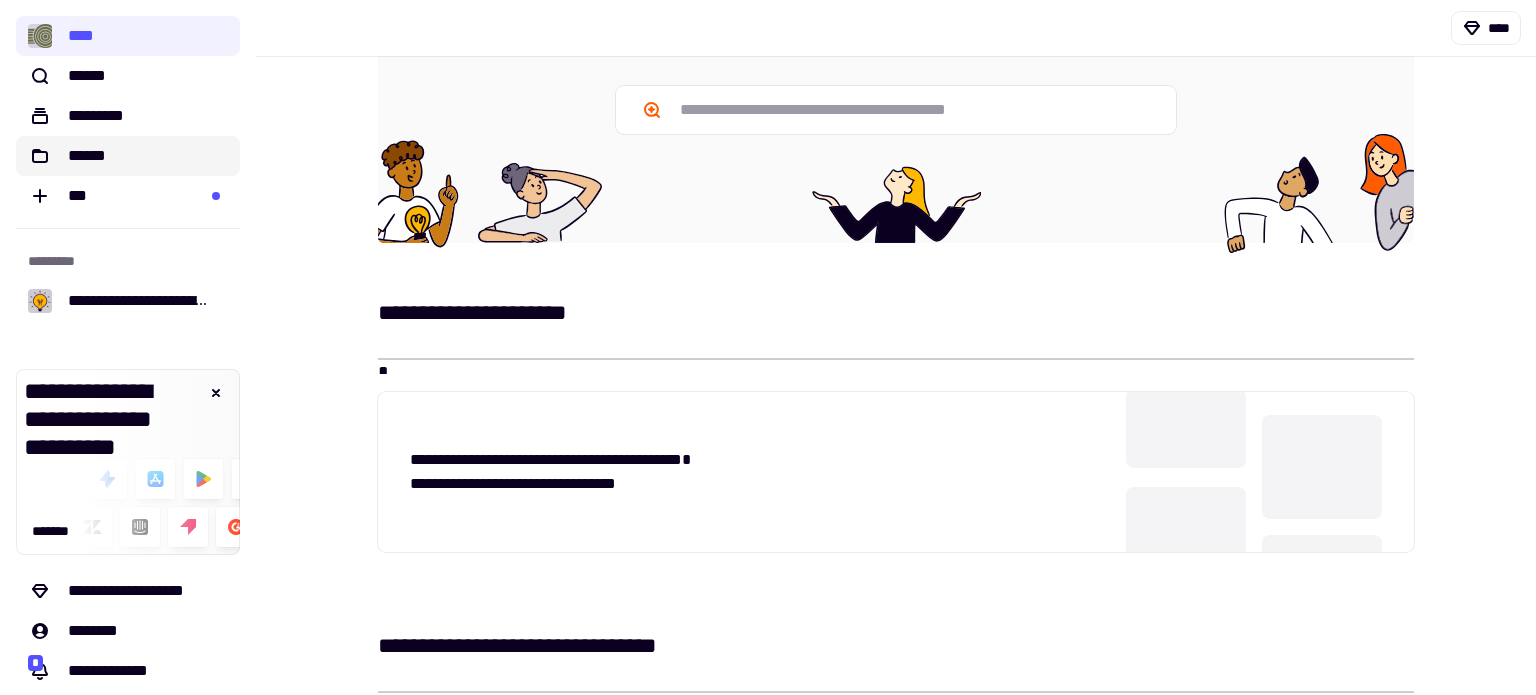 click on "******" 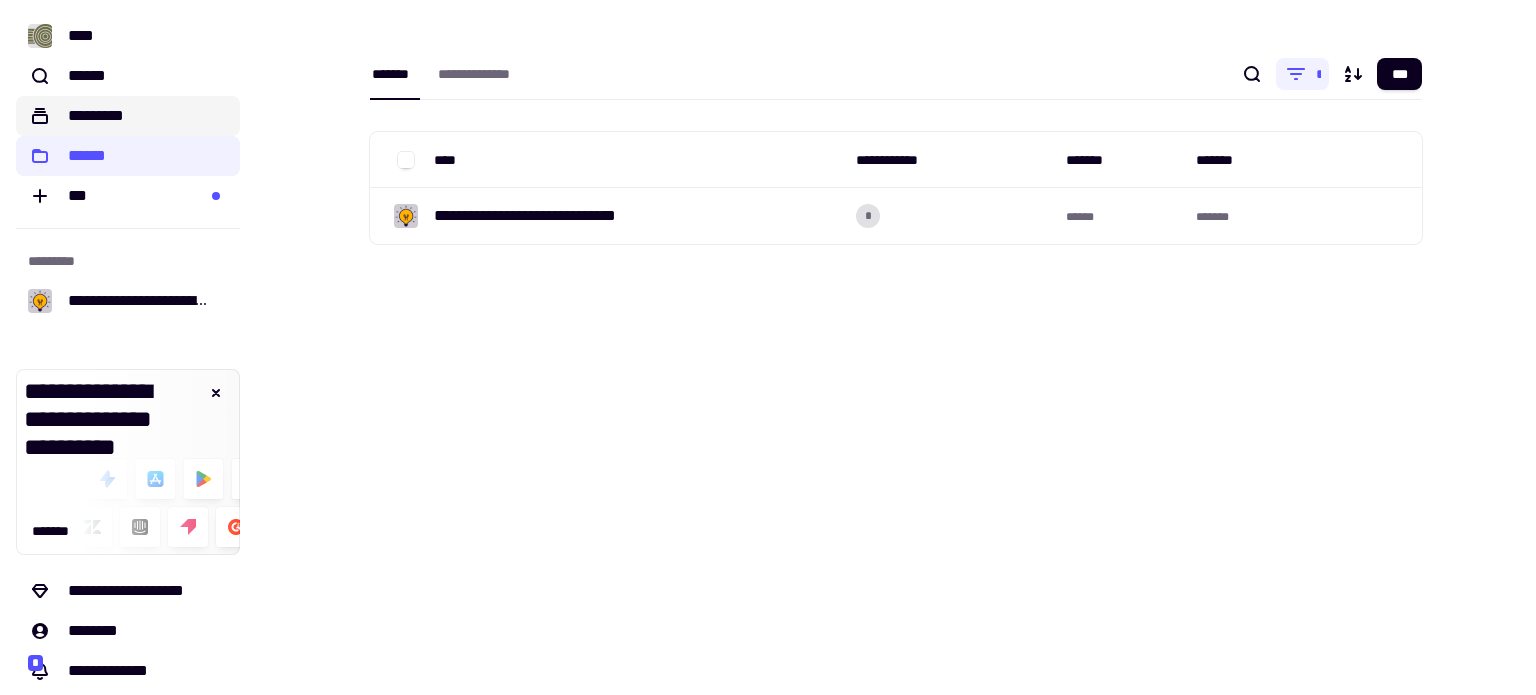 click on "*********" 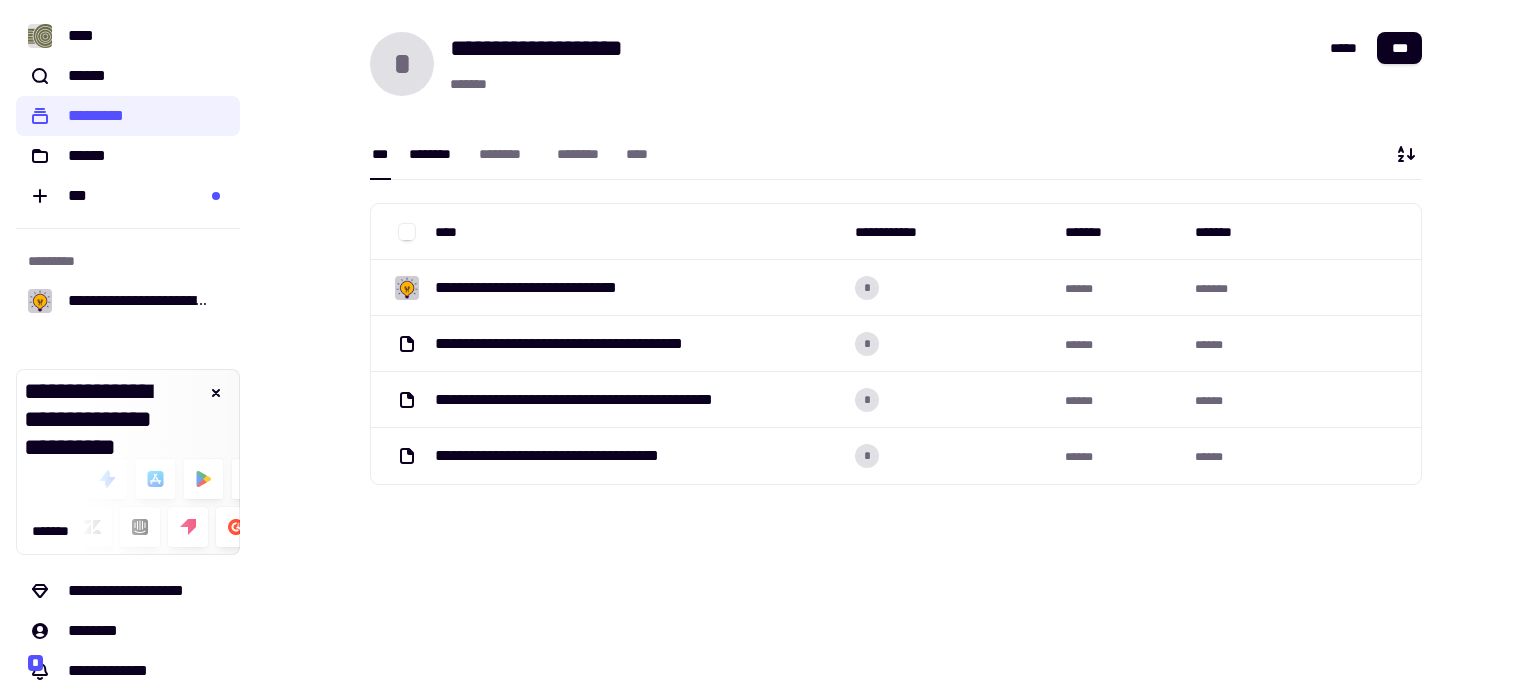 click on "********" at bounding box center (434, 154) 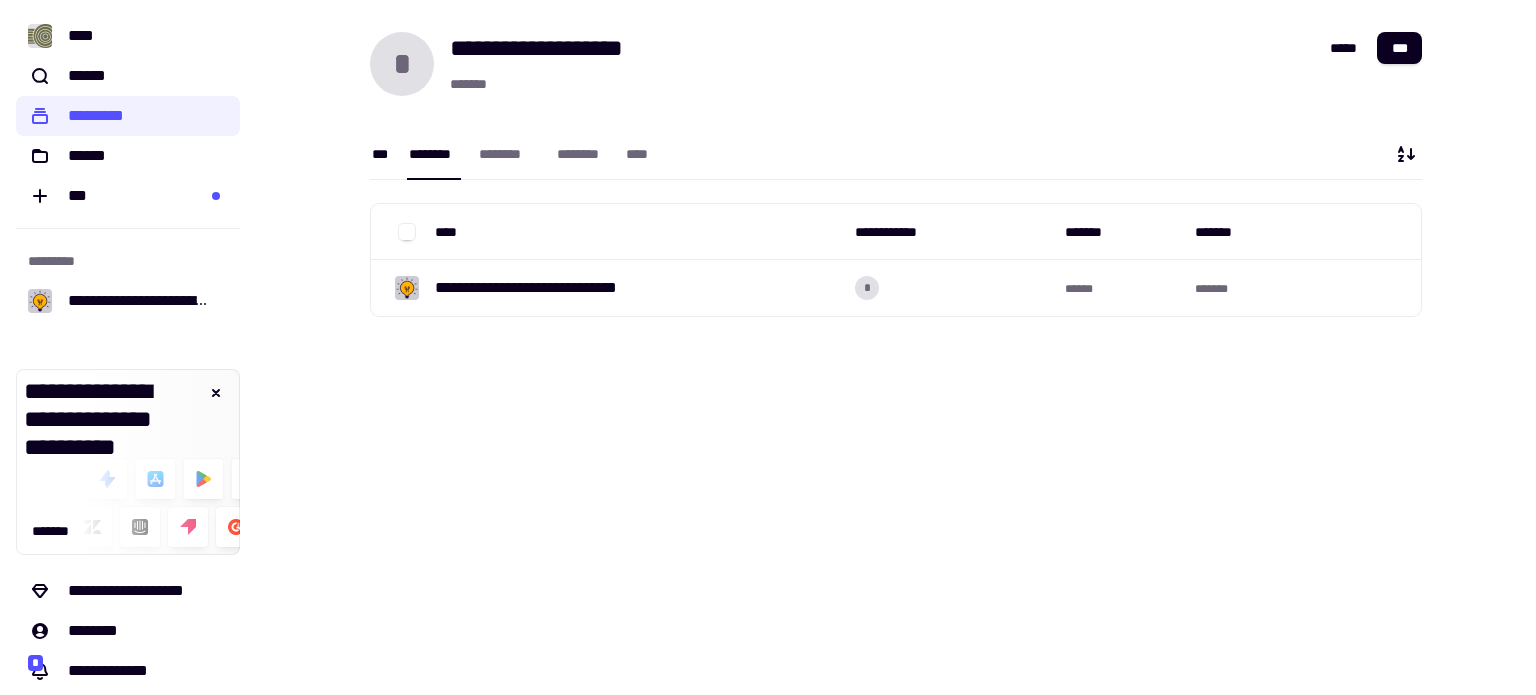 click on "***" at bounding box center [380, 153] 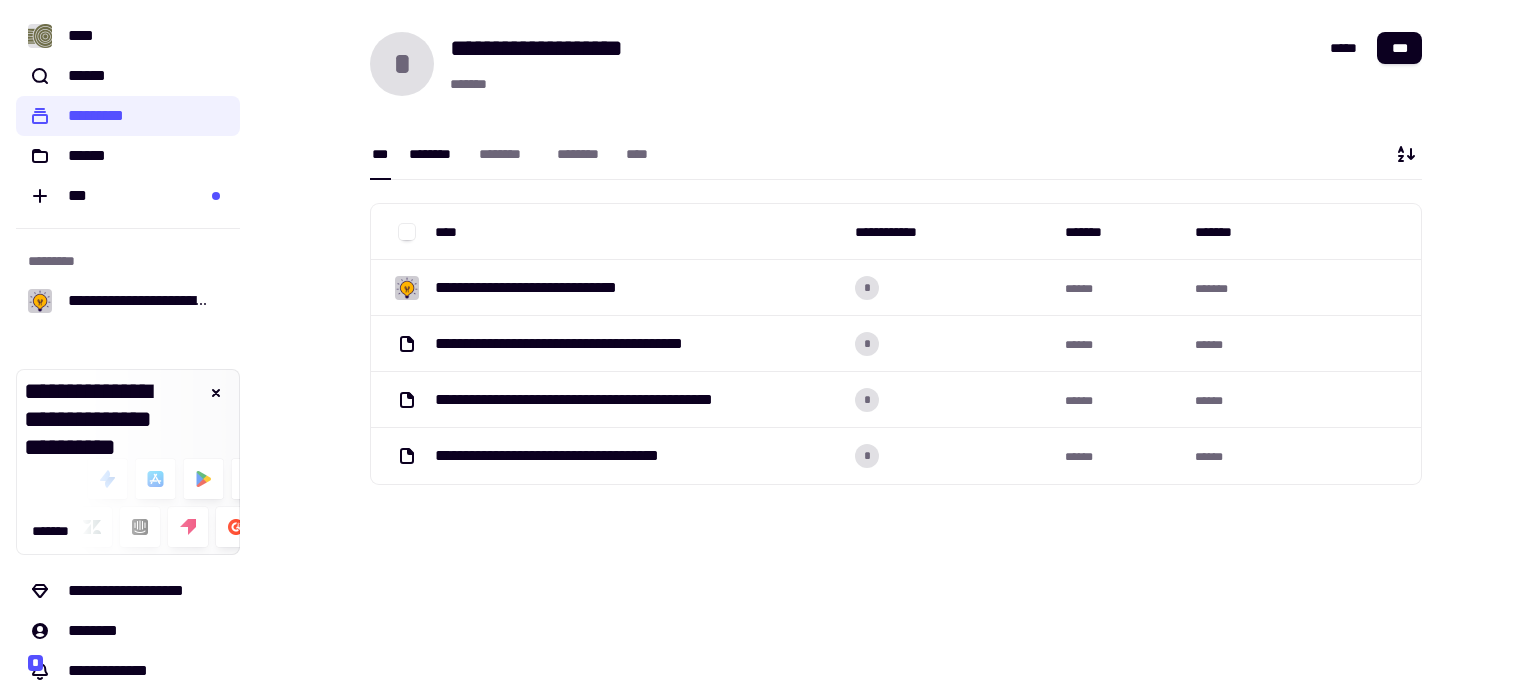 click on "********" at bounding box center [434, 154] 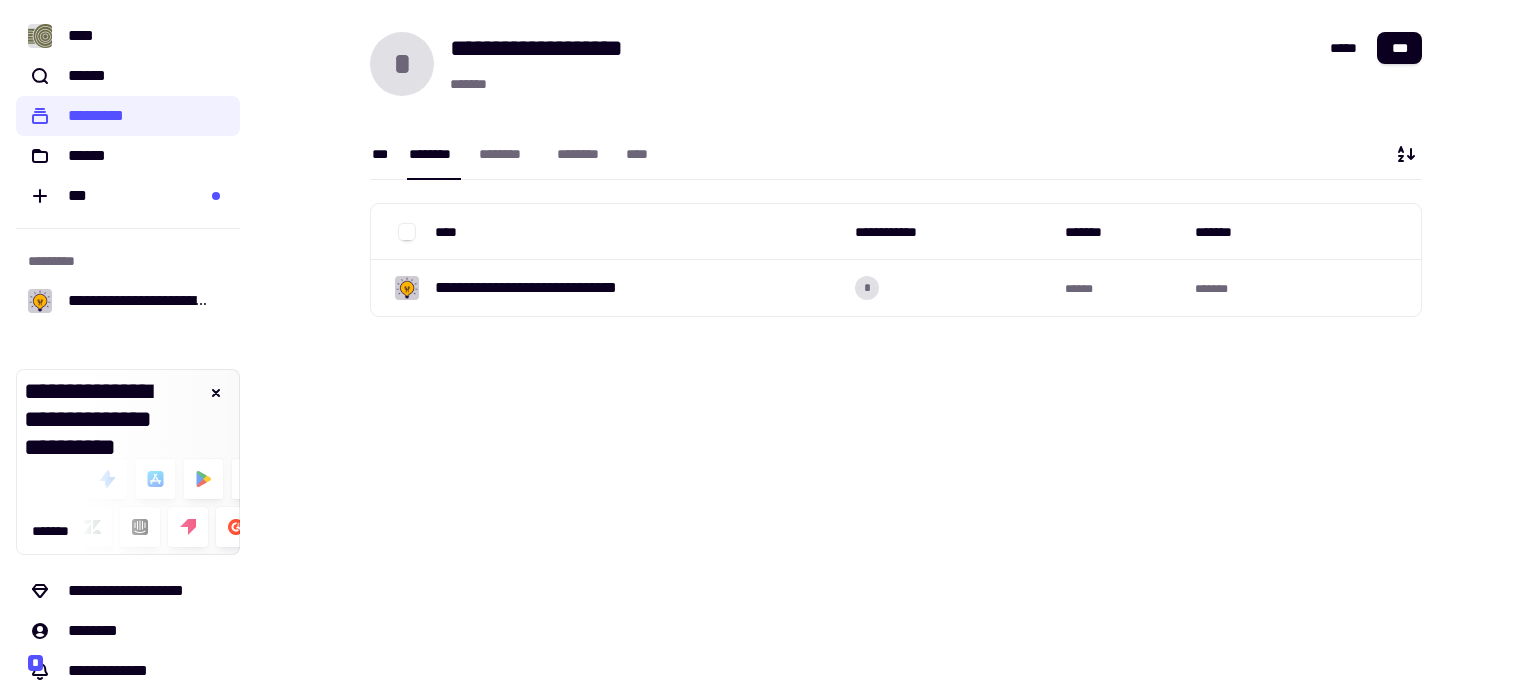 click on "***" at bounding box center [380, 154] 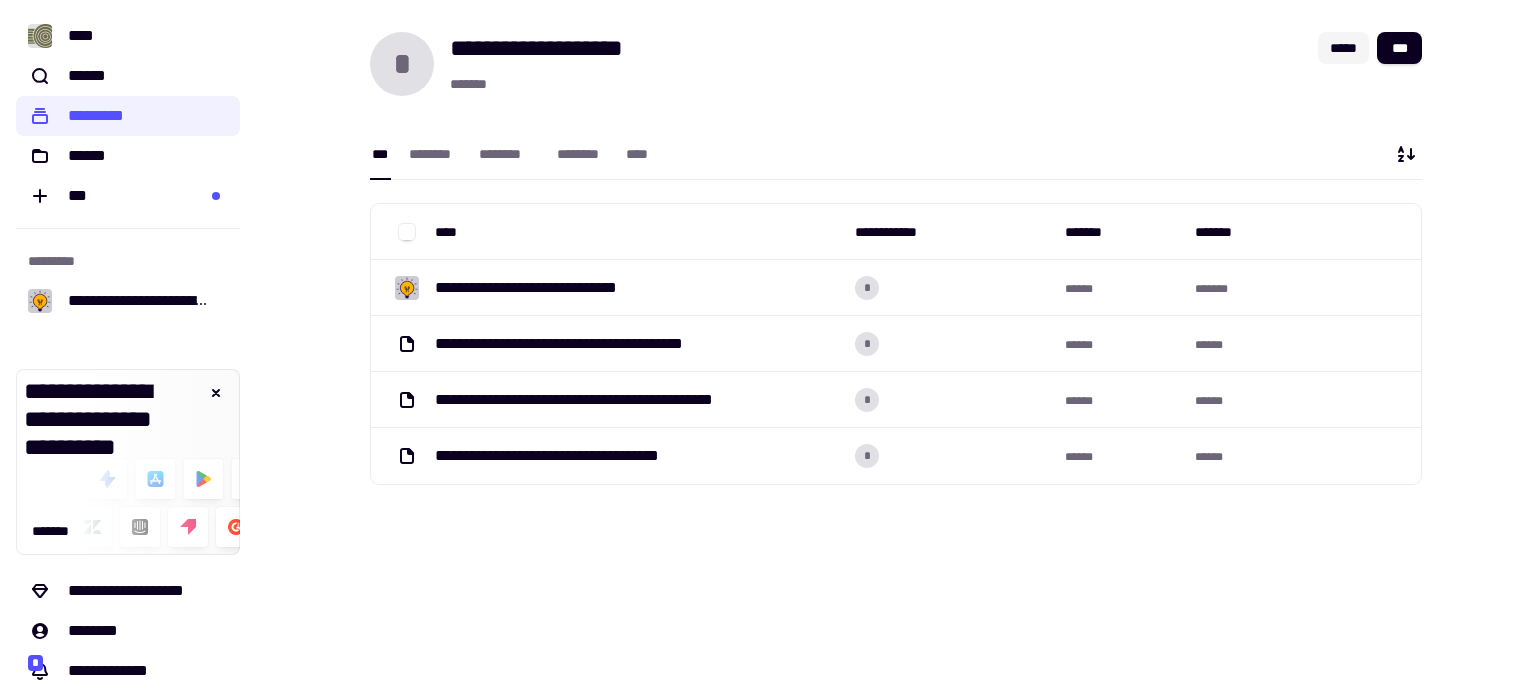 click on "*****" 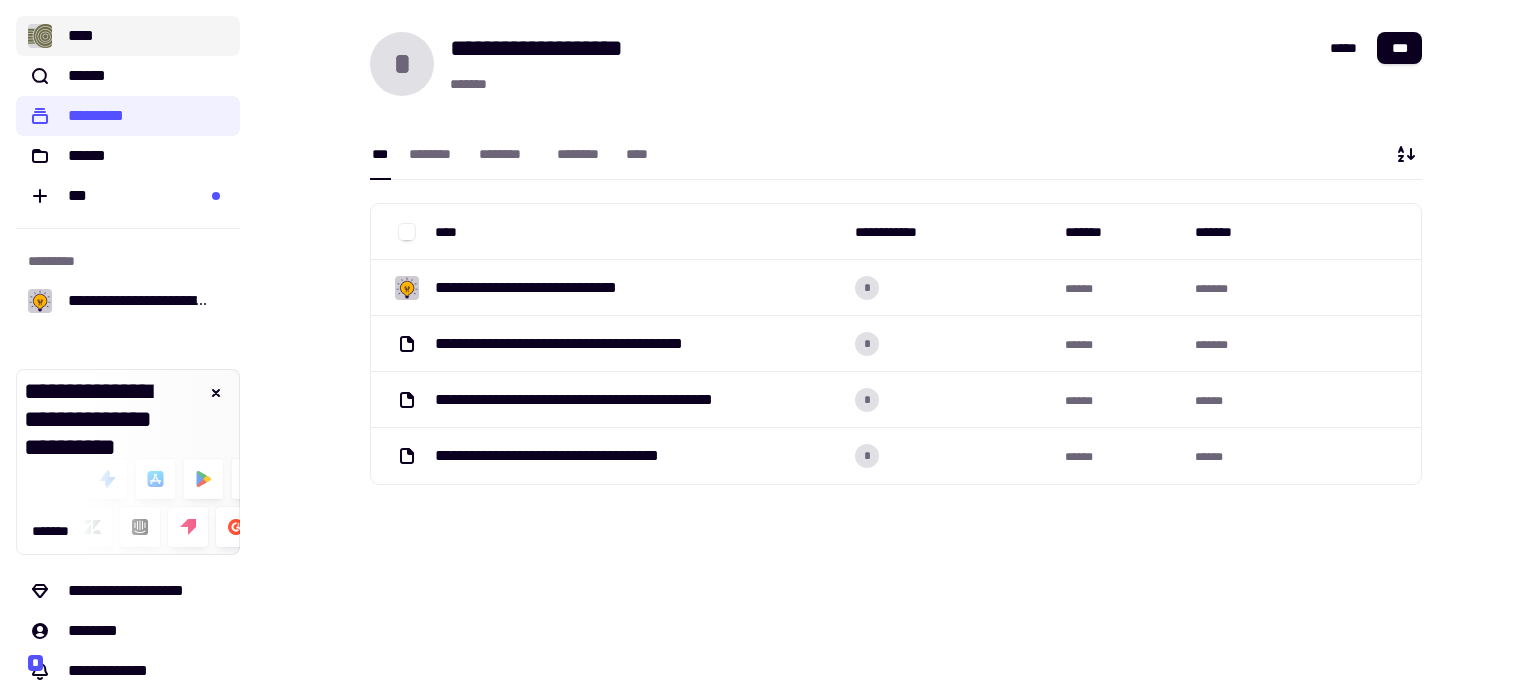 click on "****" 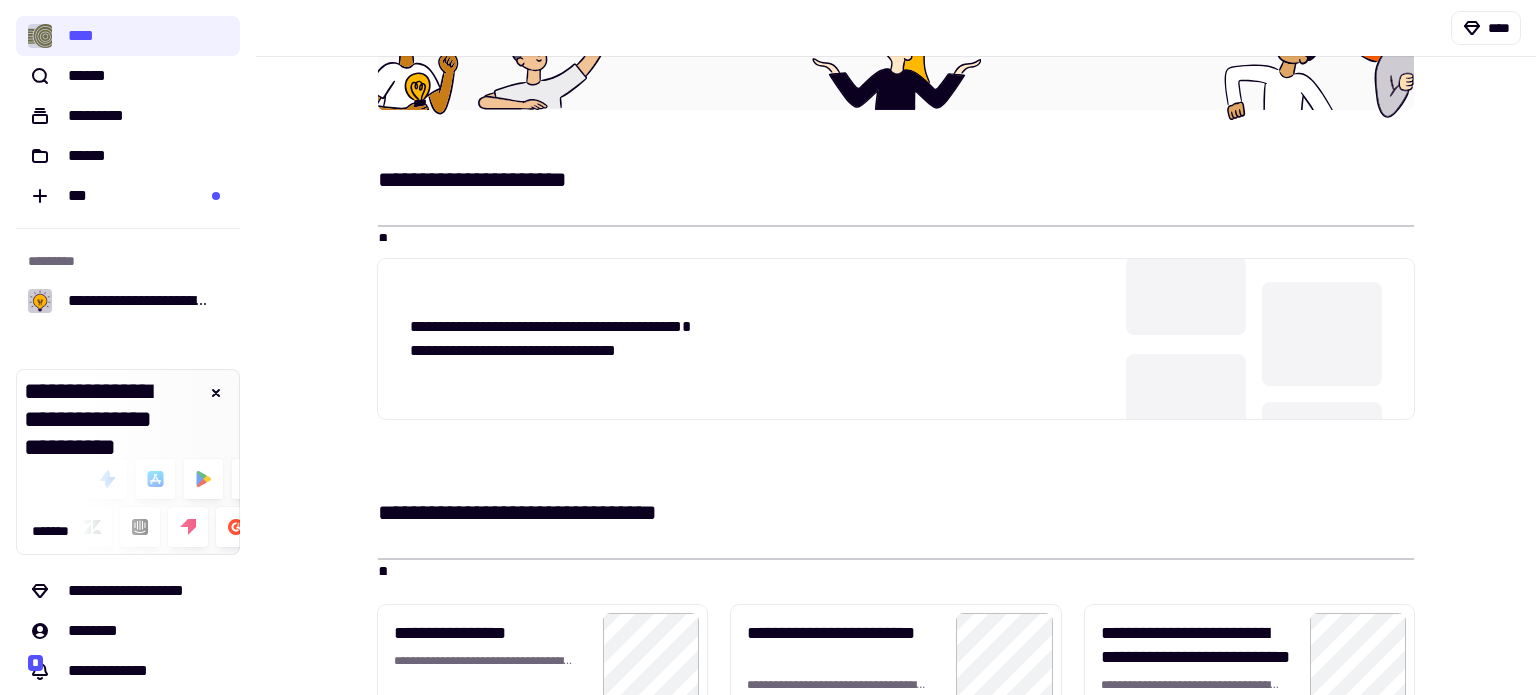 scroll, scrollTop: 0, scrollLeft: 0, axis: both 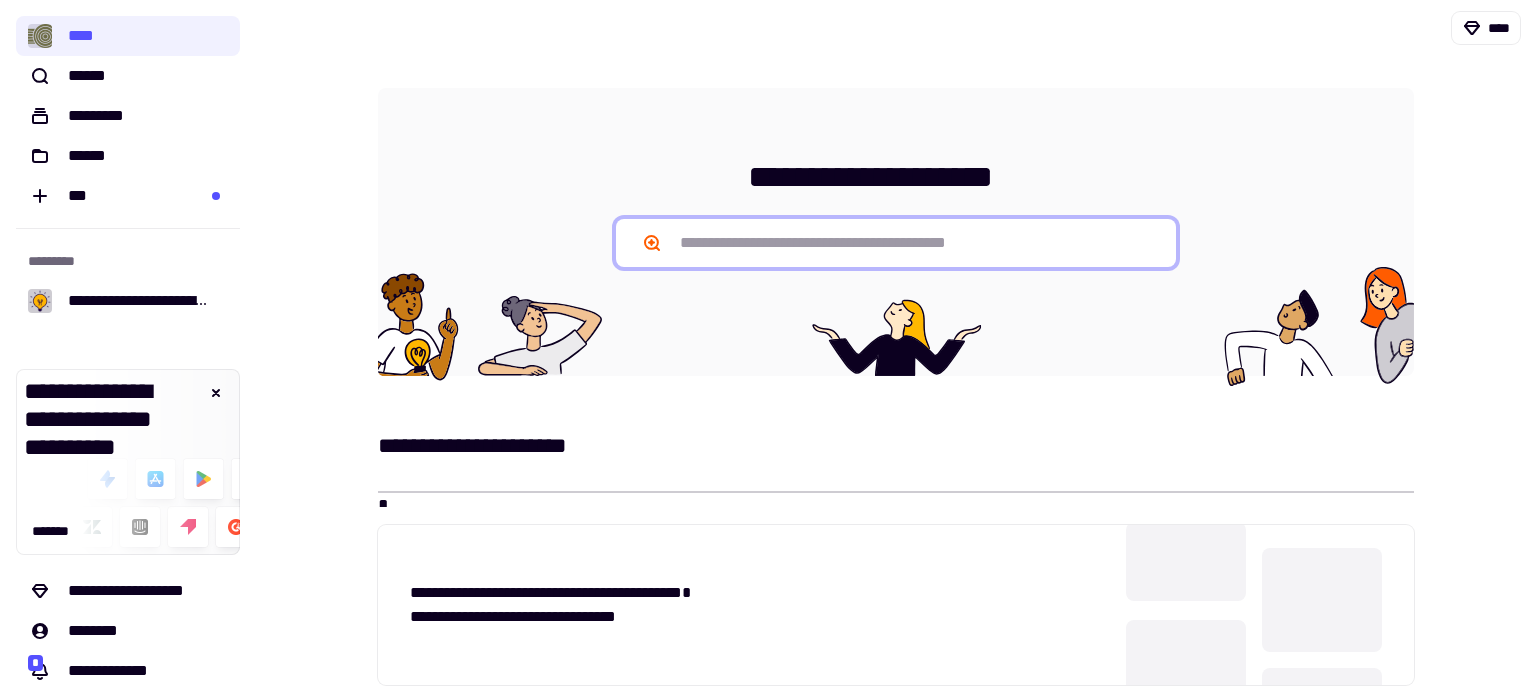 click at bounding box center [896, 243] 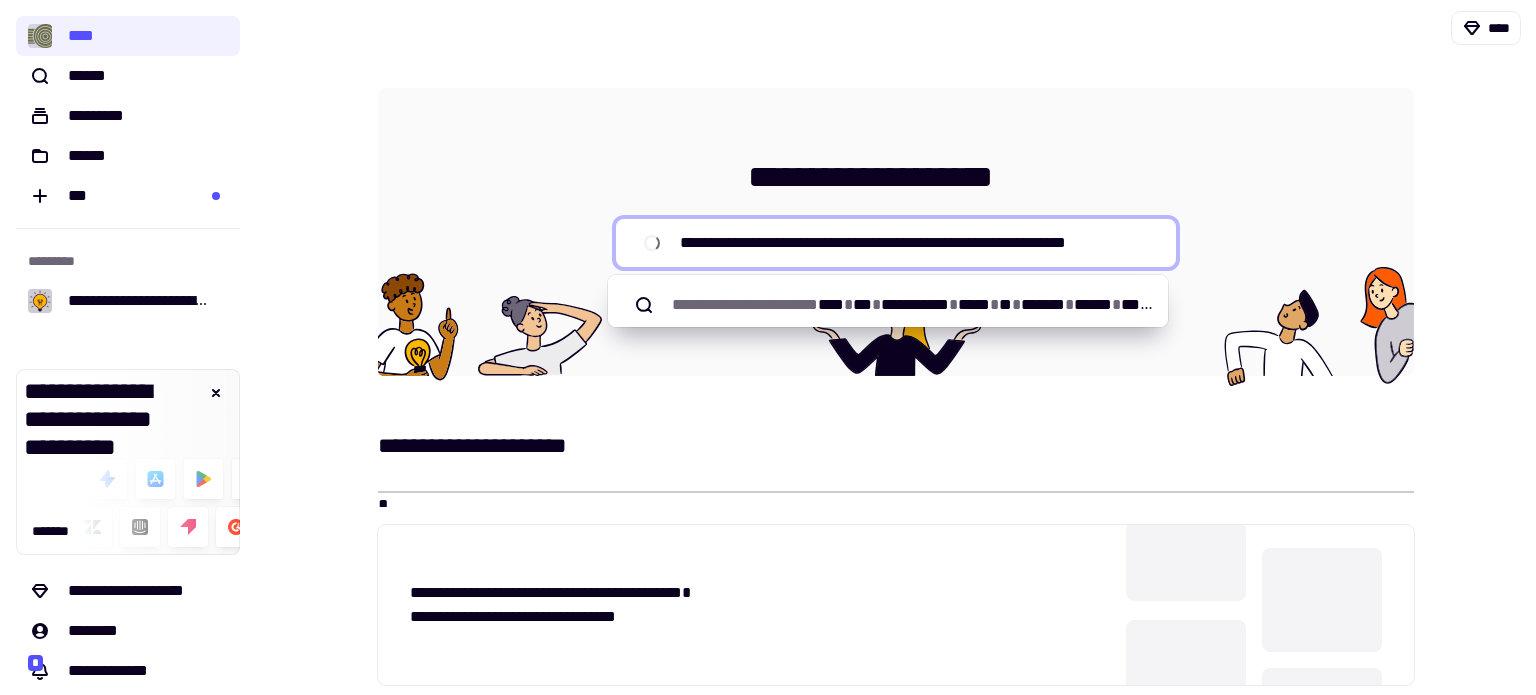 type on "**********" 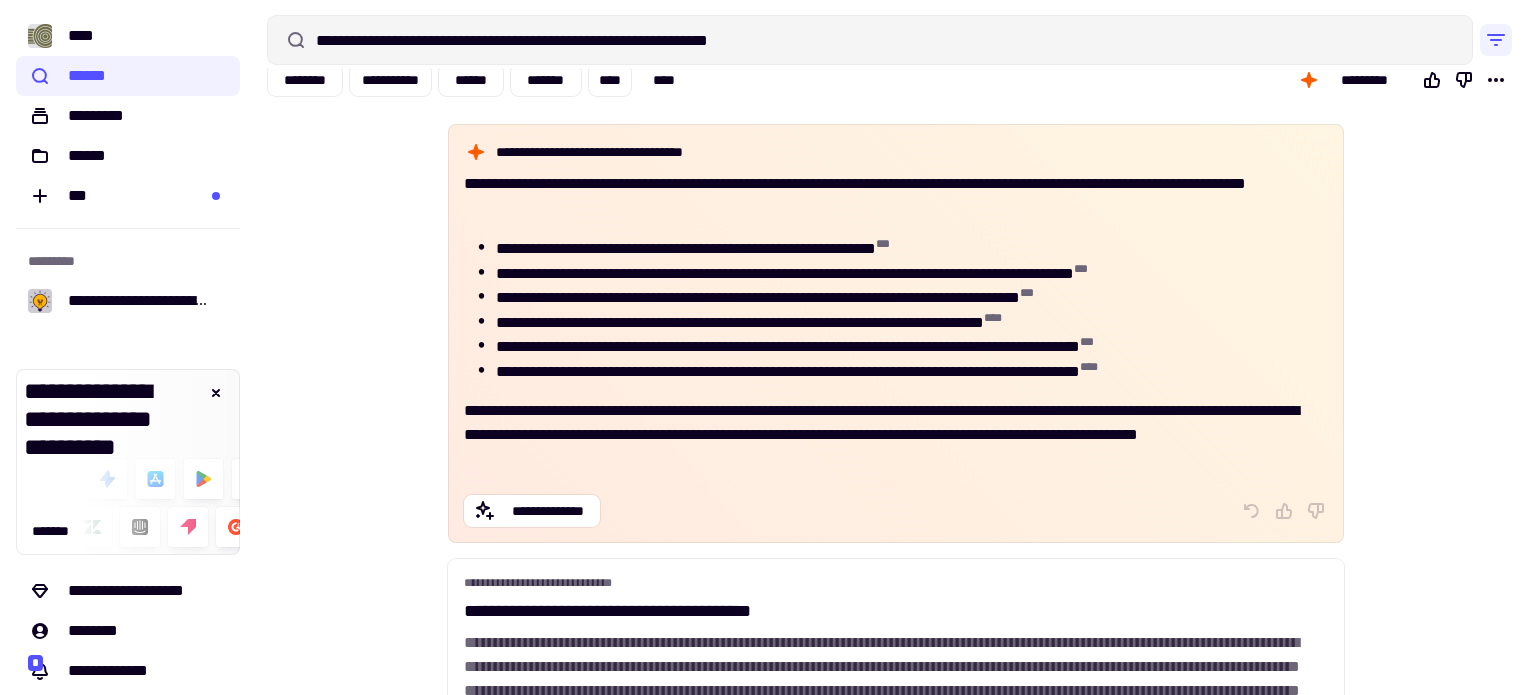 scroll, scrollTop: 0, scrollLeft: 0, axis: both 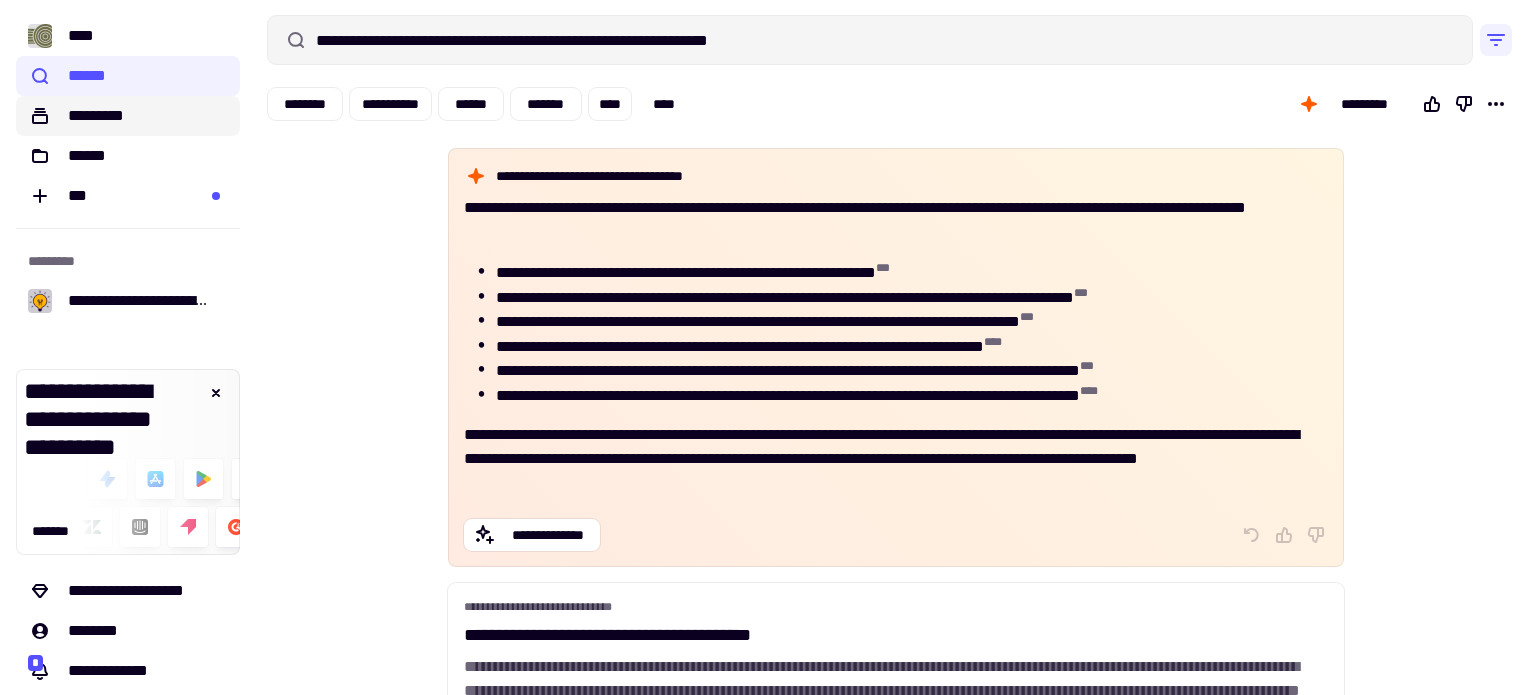 click on "*********" 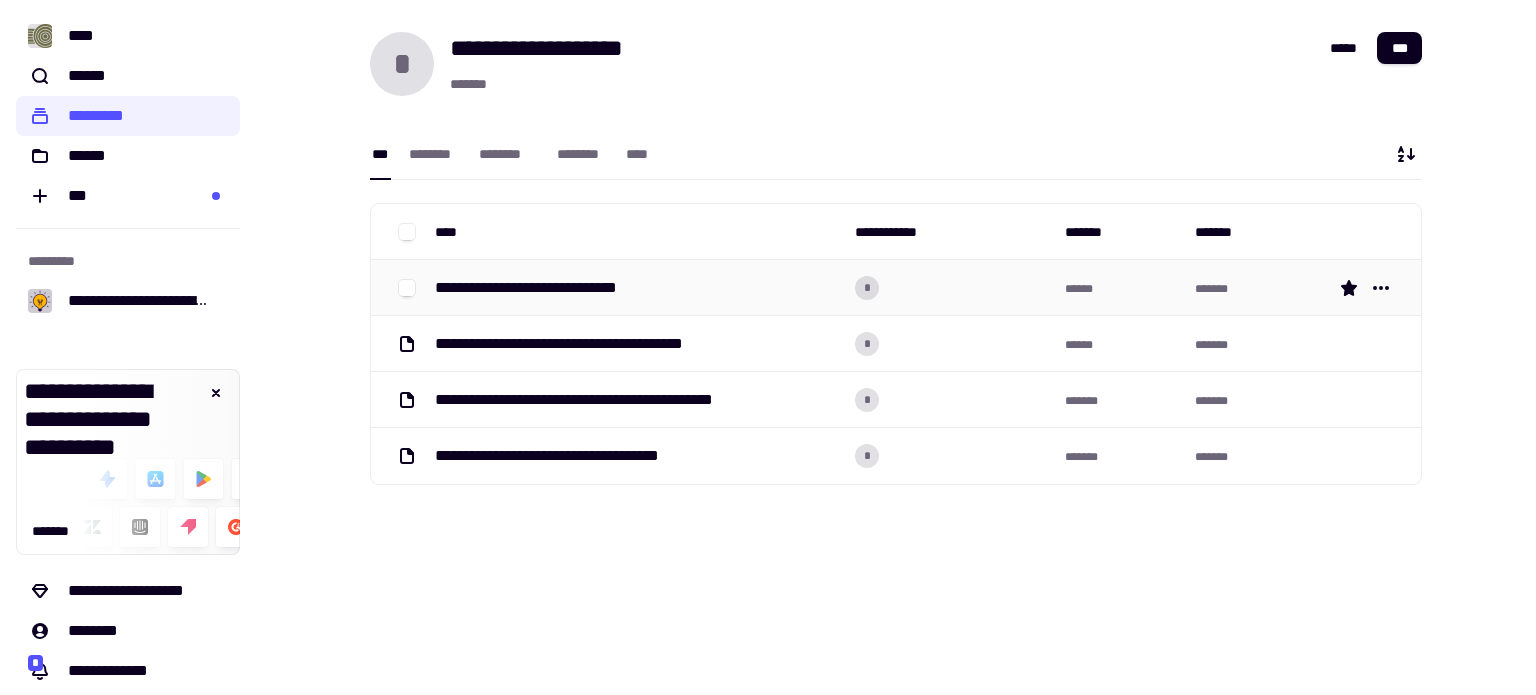 click on "**********" at bounding box center [555, 288] 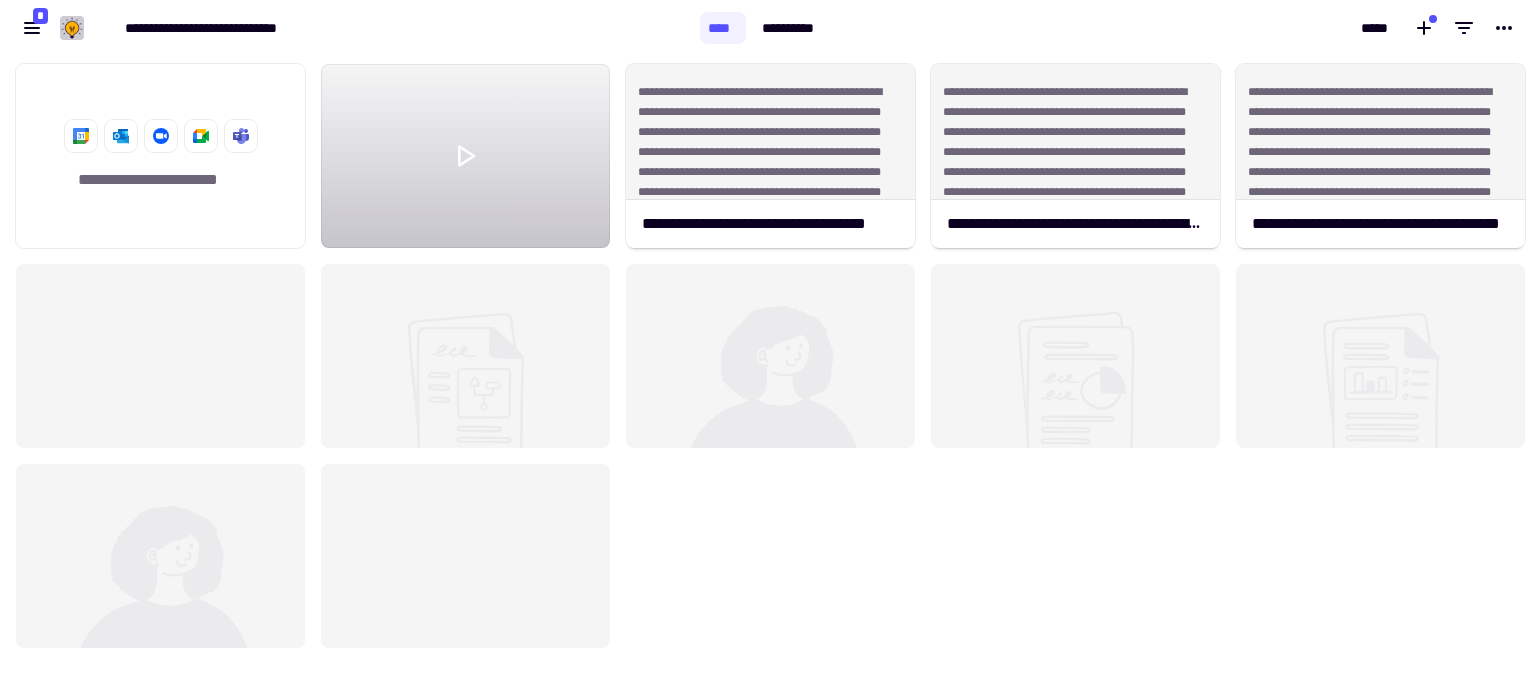 scroll, scrollTop: 16, scrollLeft: 16, axis: both 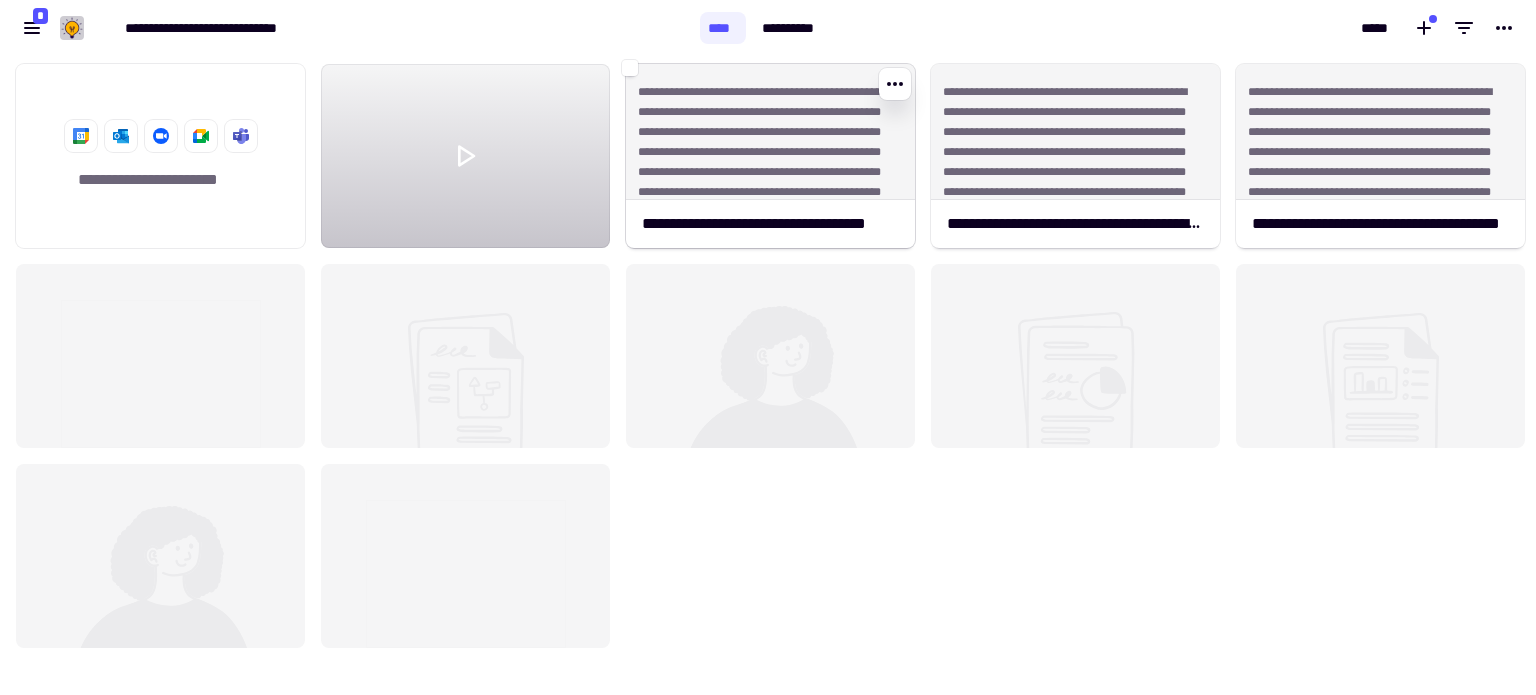 click on "**********" 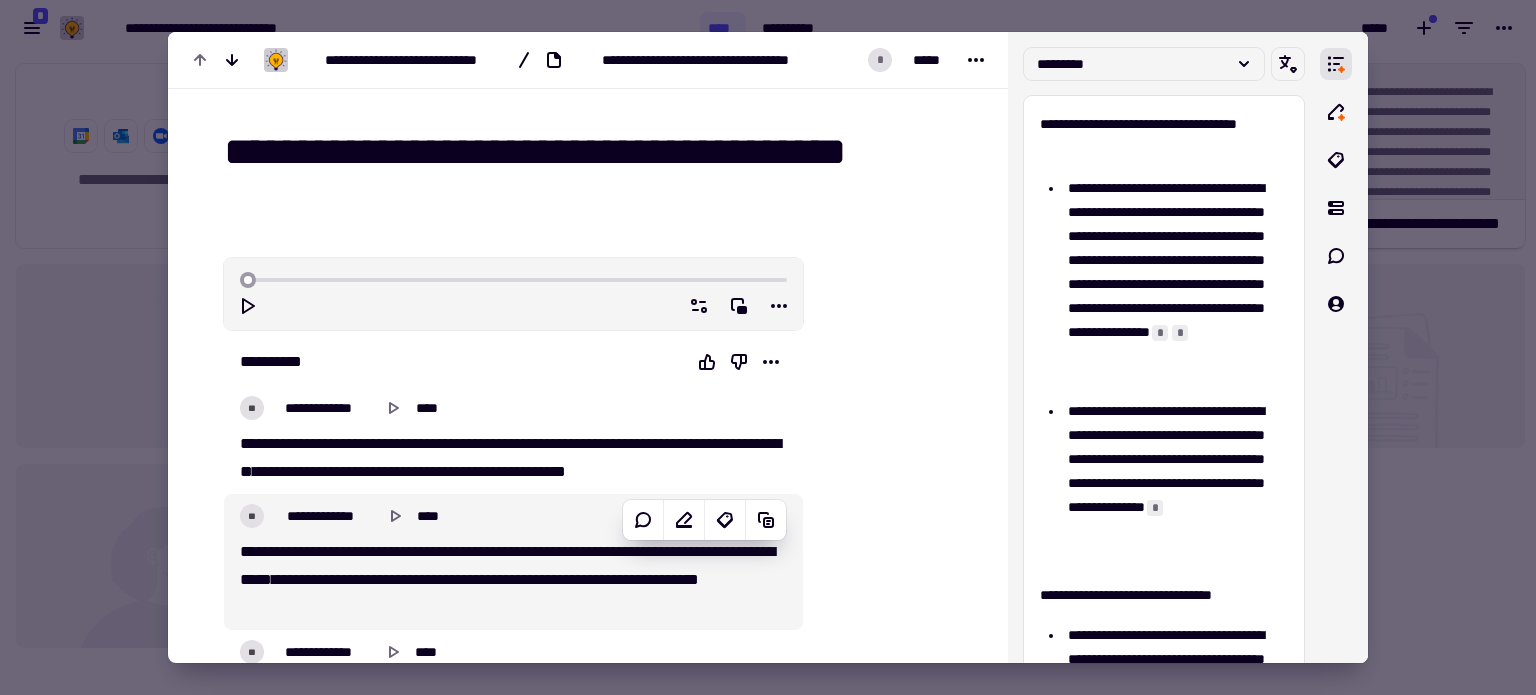 scroll, scrollTop: 133, scrollLeft: 0, axis: vertical 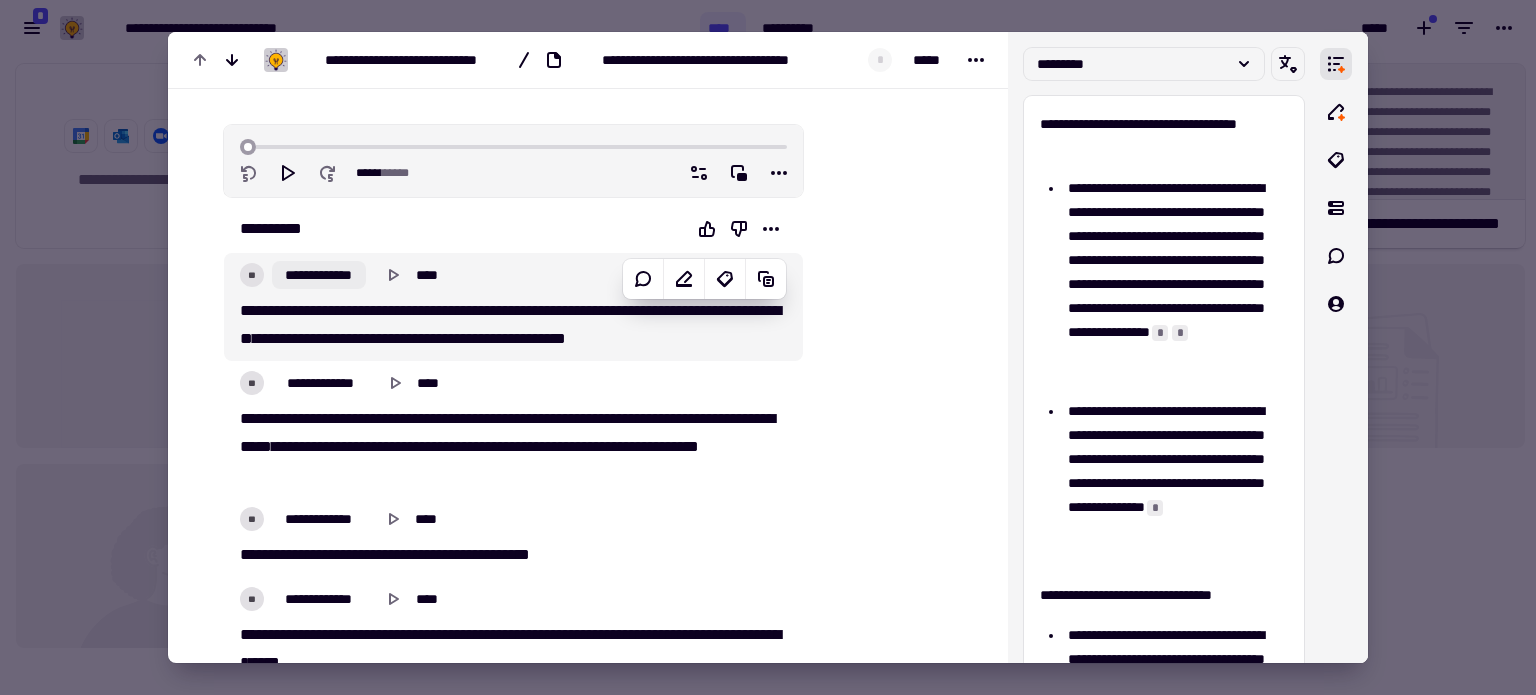 click on "**********" 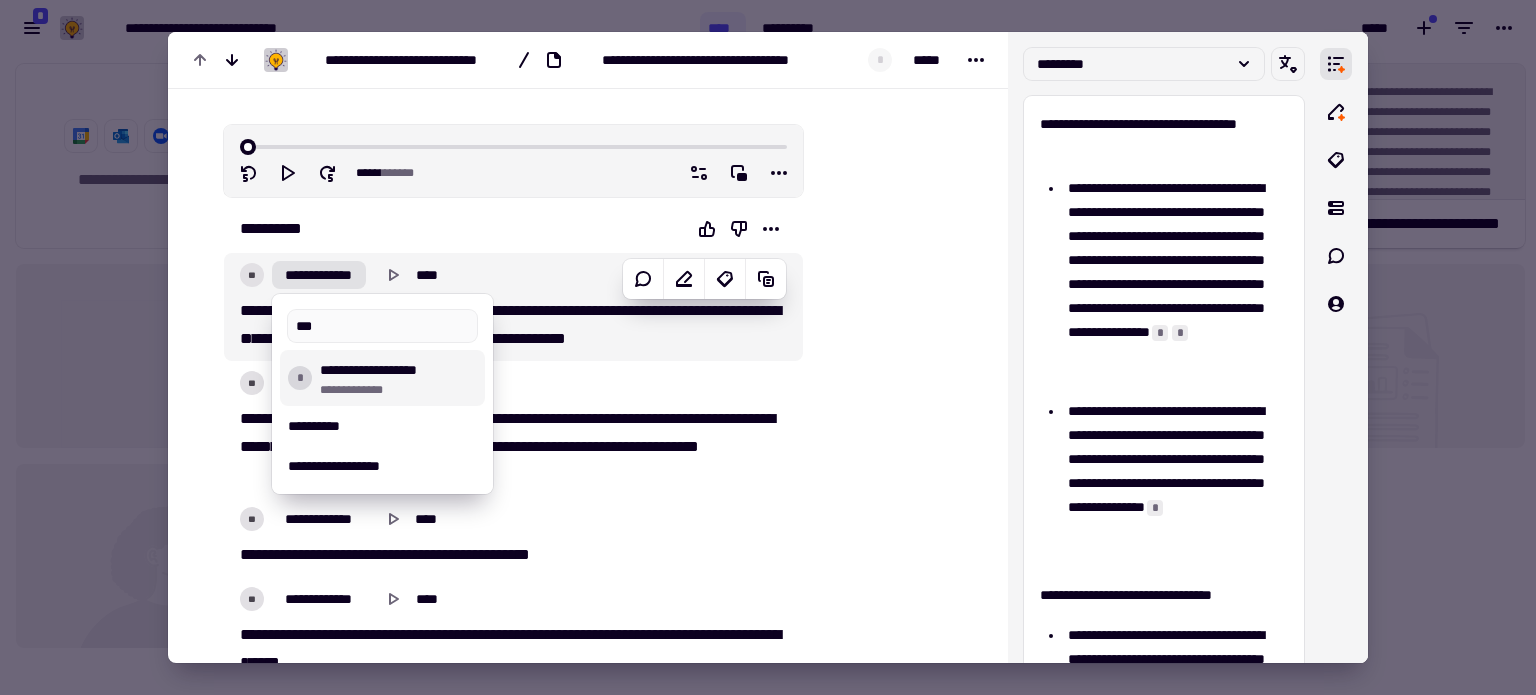type on "***" 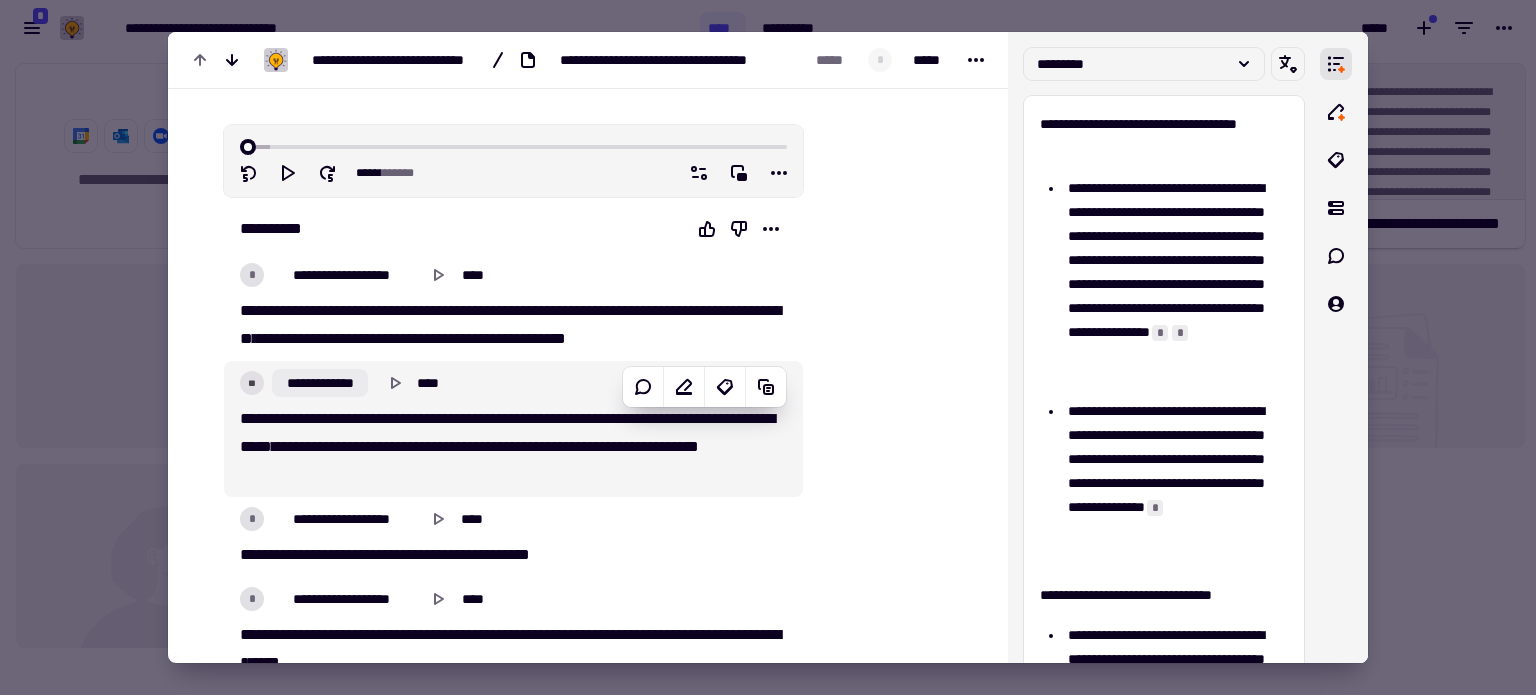 click on "**********" 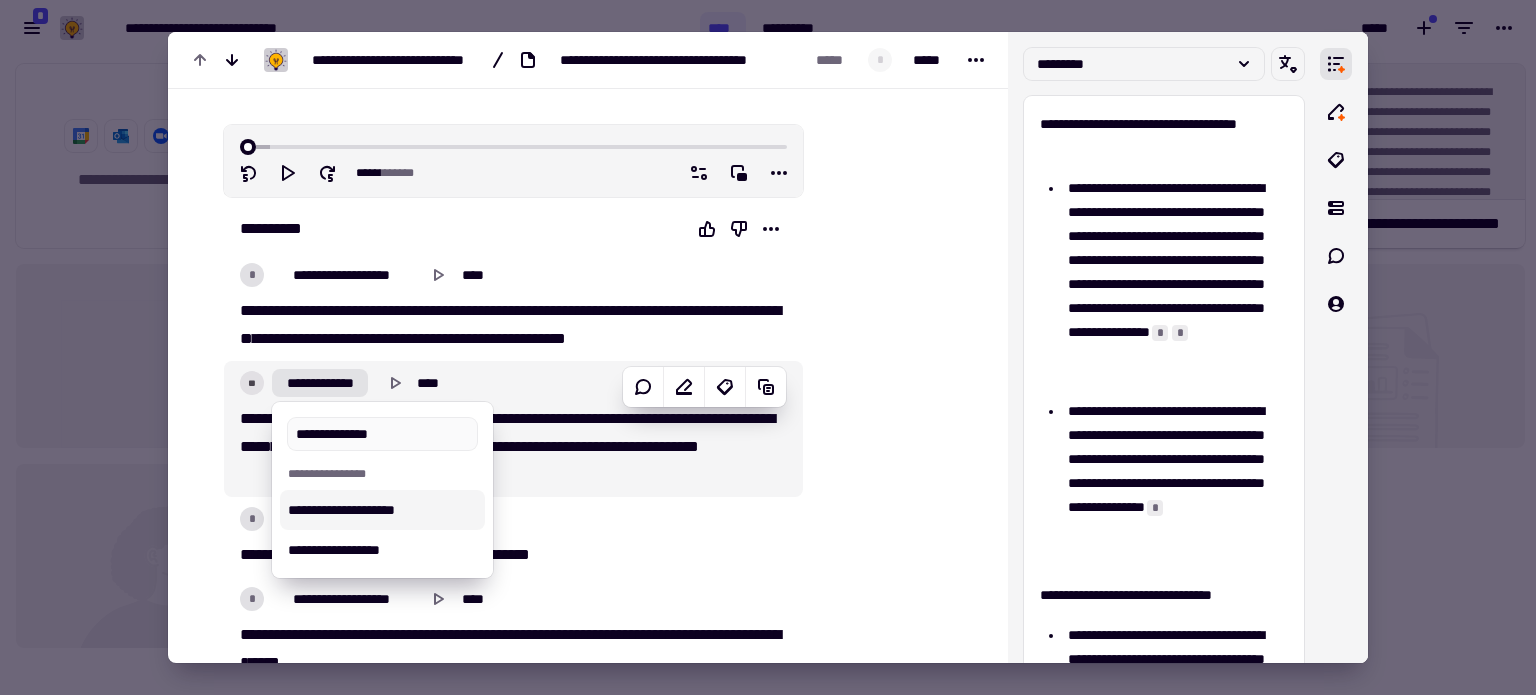 type on "**********" 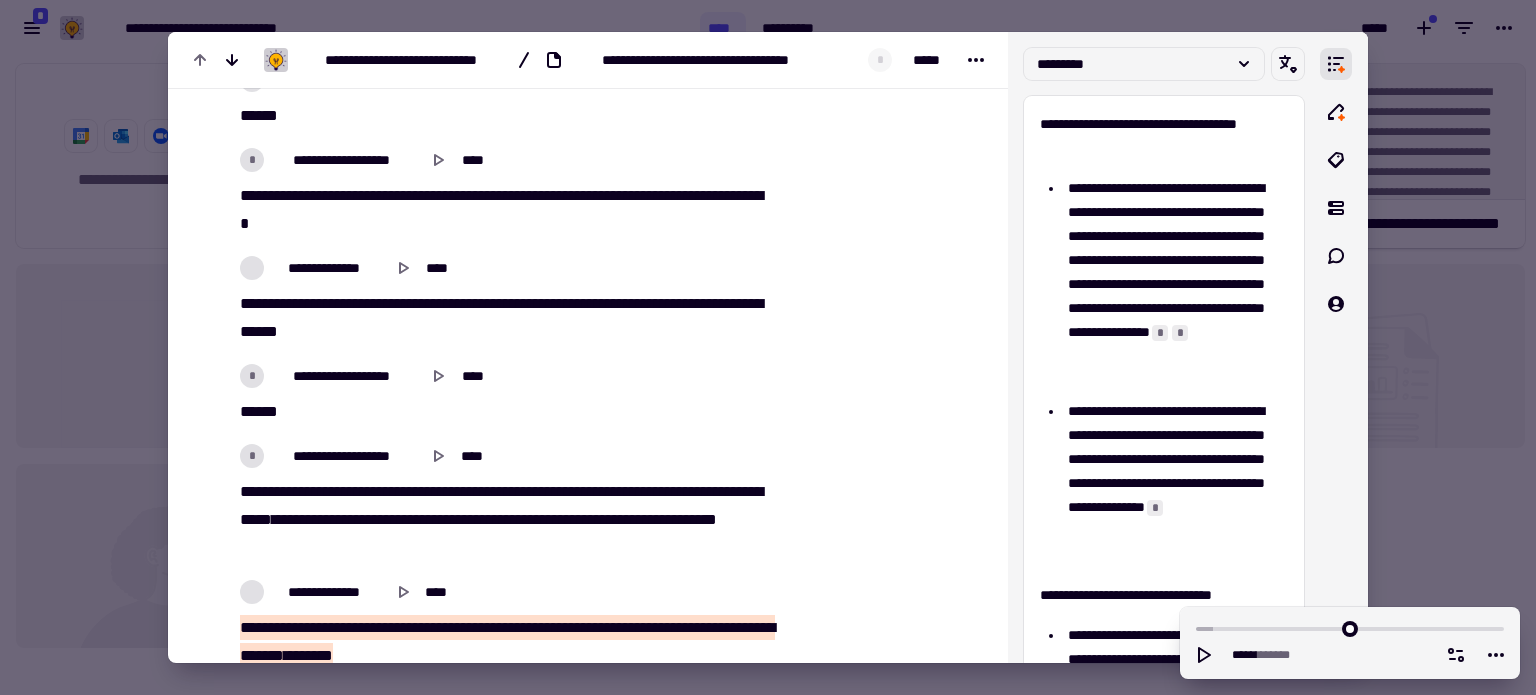 scroll, scrollTop: 4400, scrollLeft: 0, axis: vertical 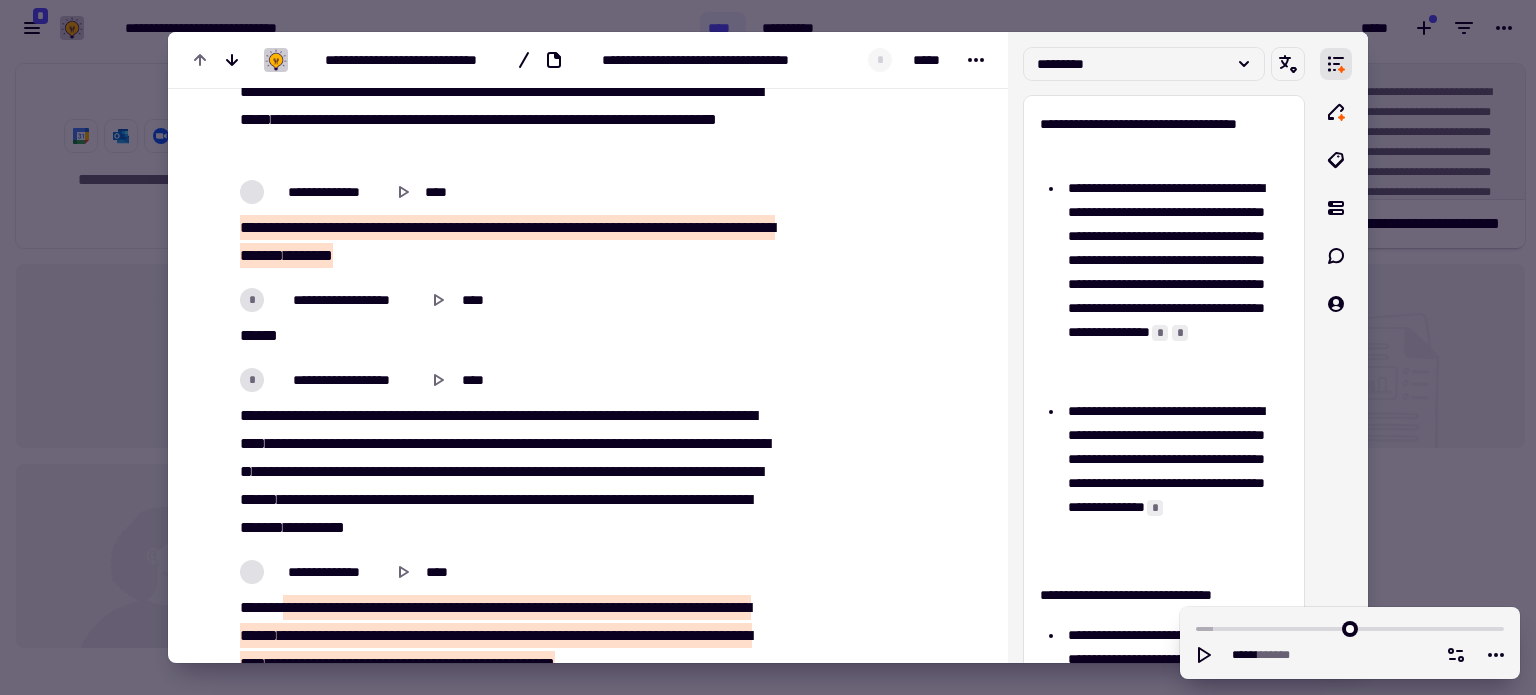 click at bounding box center [768, 347] 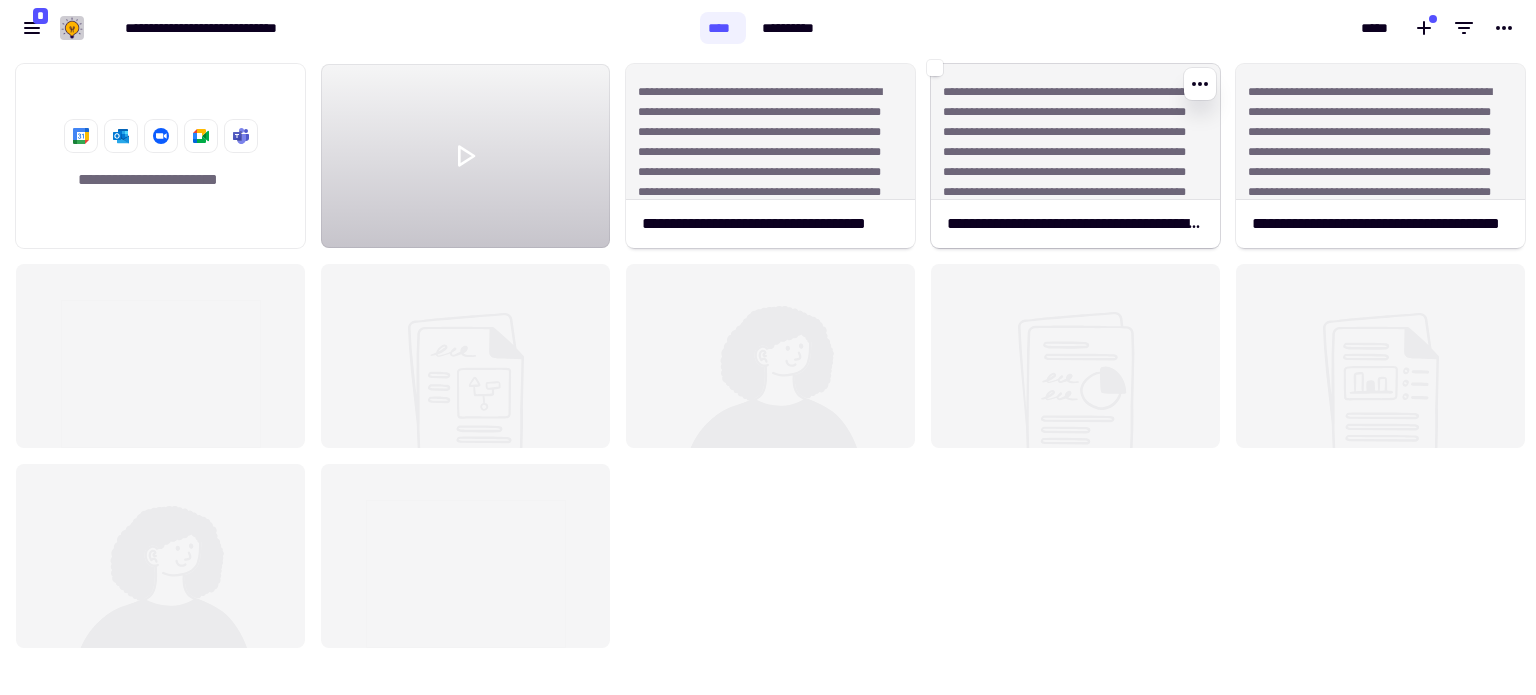 click on "**********" 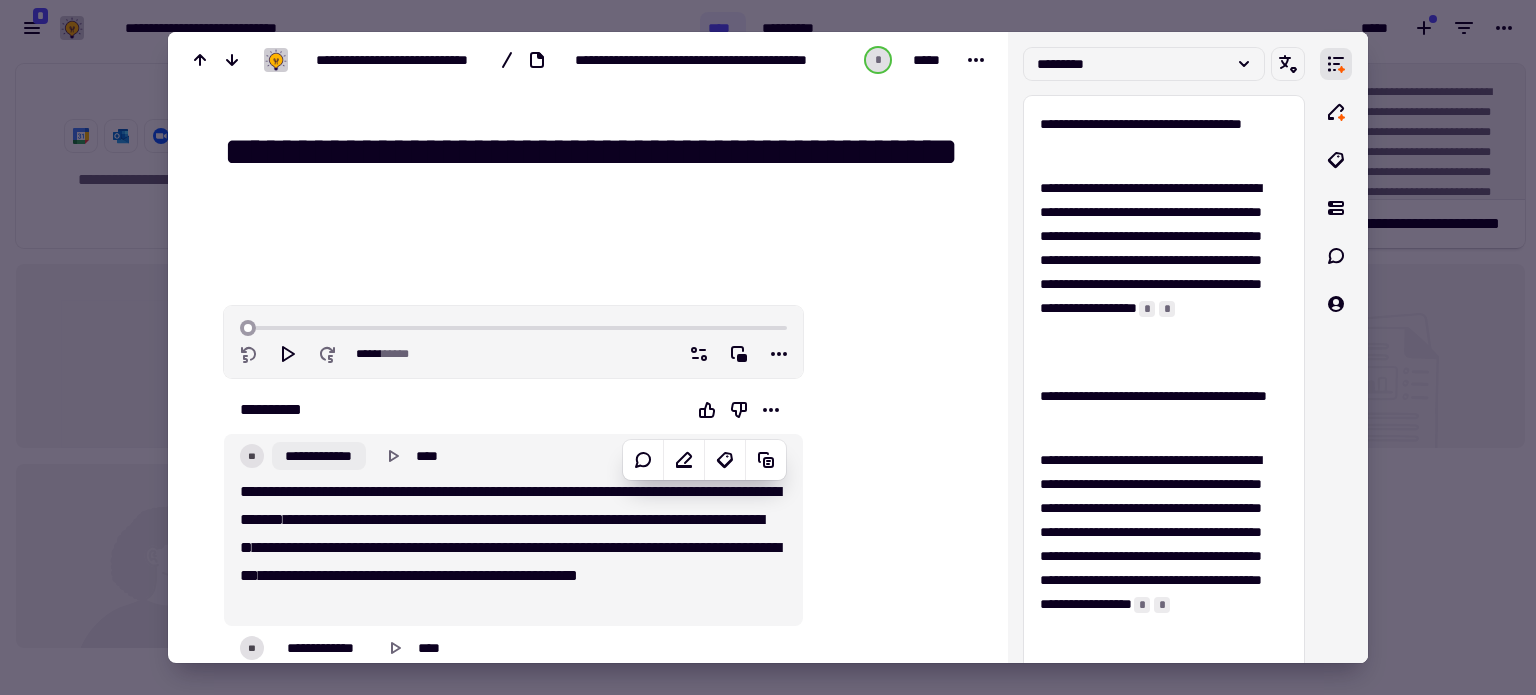 click on "**********" 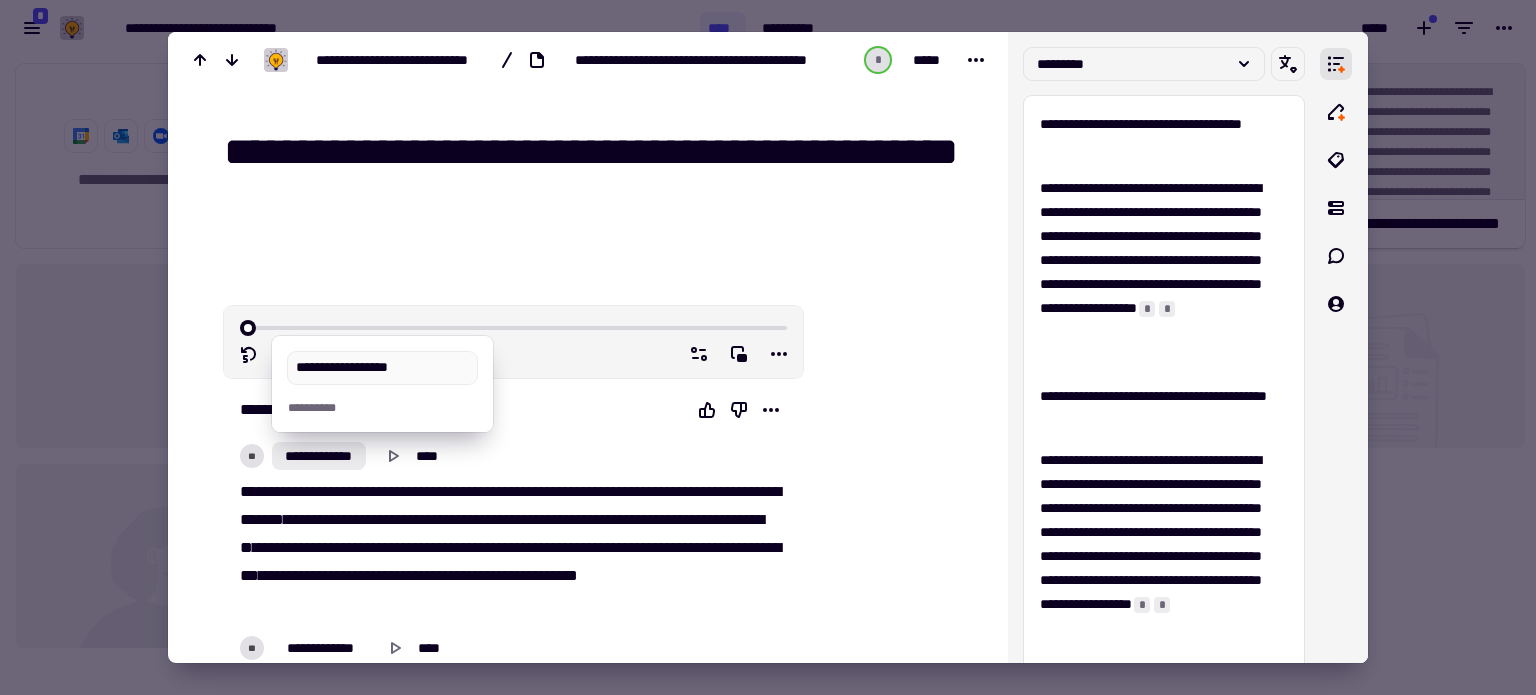type on "**********" 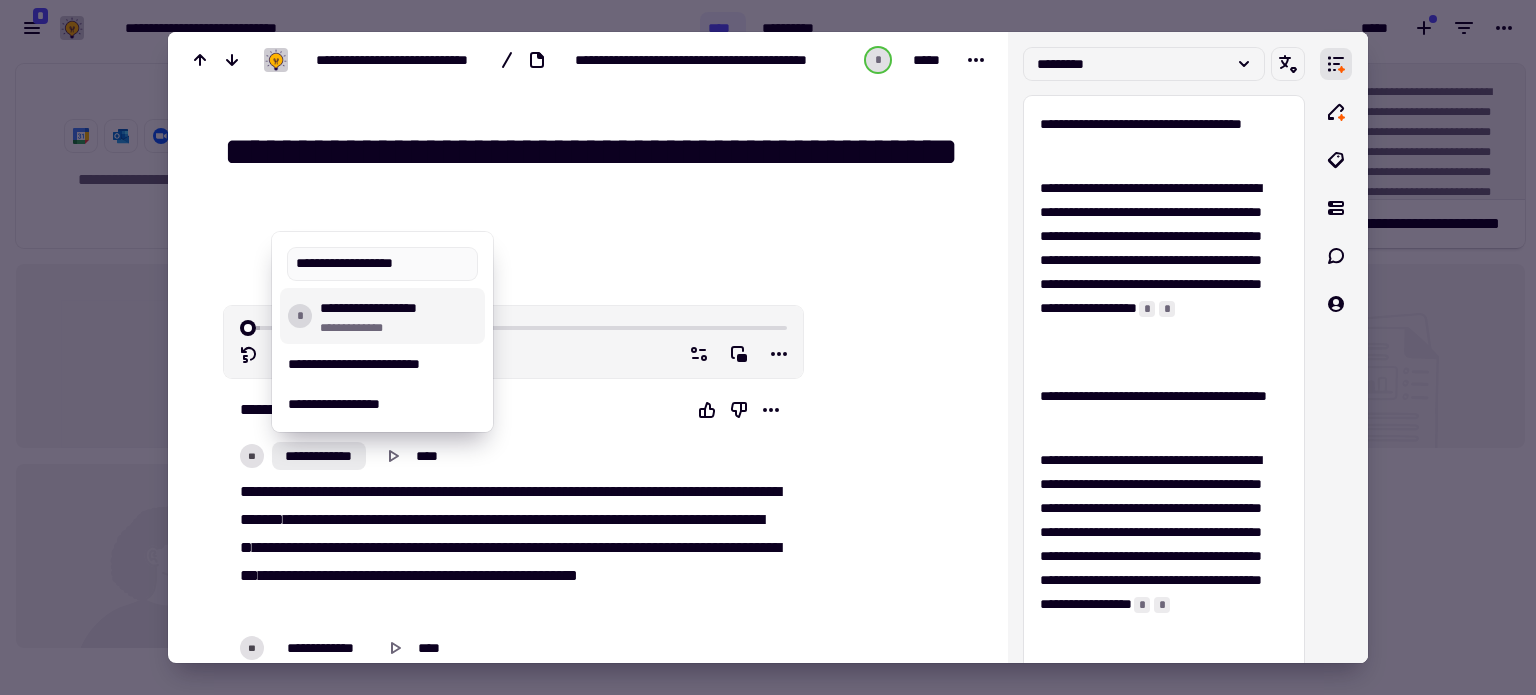 click on "[FIRST] [LAST]" at bounding box center [398, 316] 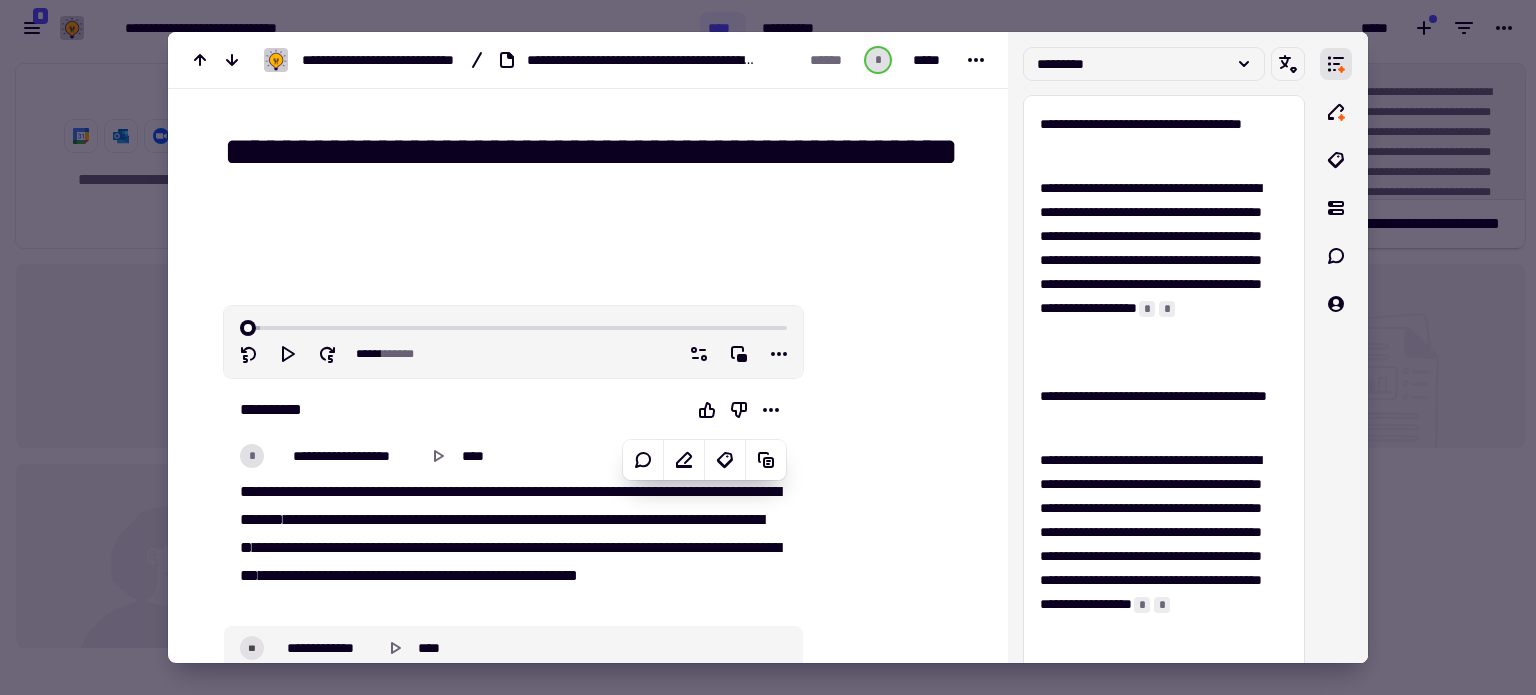 scroll, scrollTop: 133, scrollLeft: 0, axis: vertical 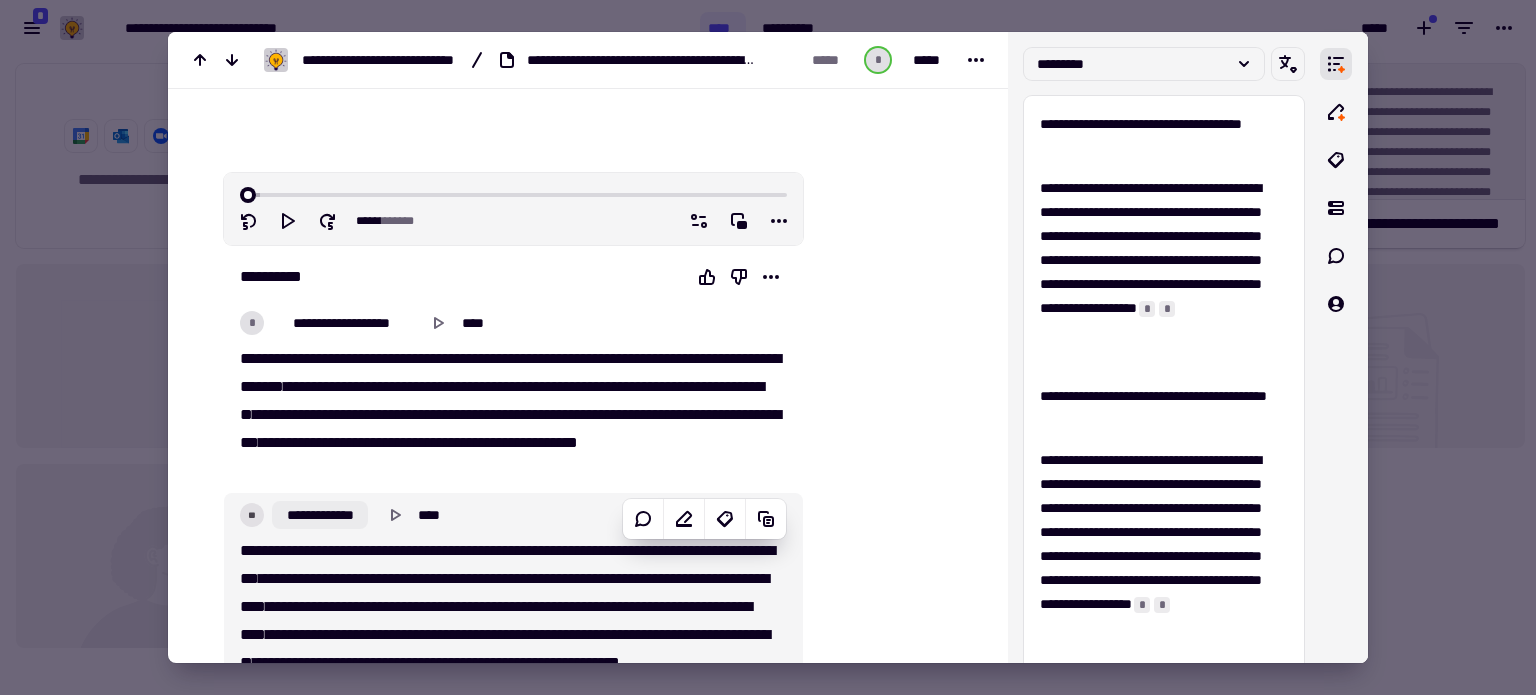 click on "**********" 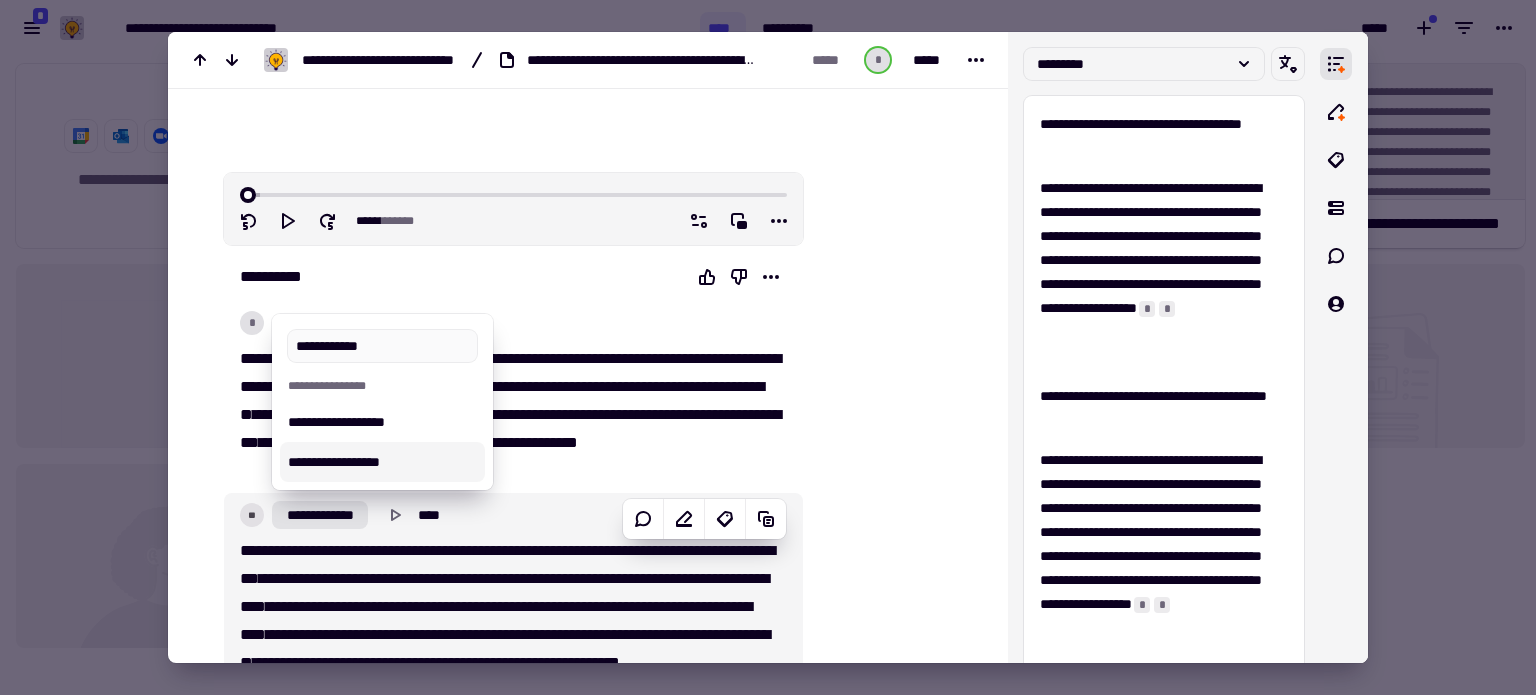 type on "**********" 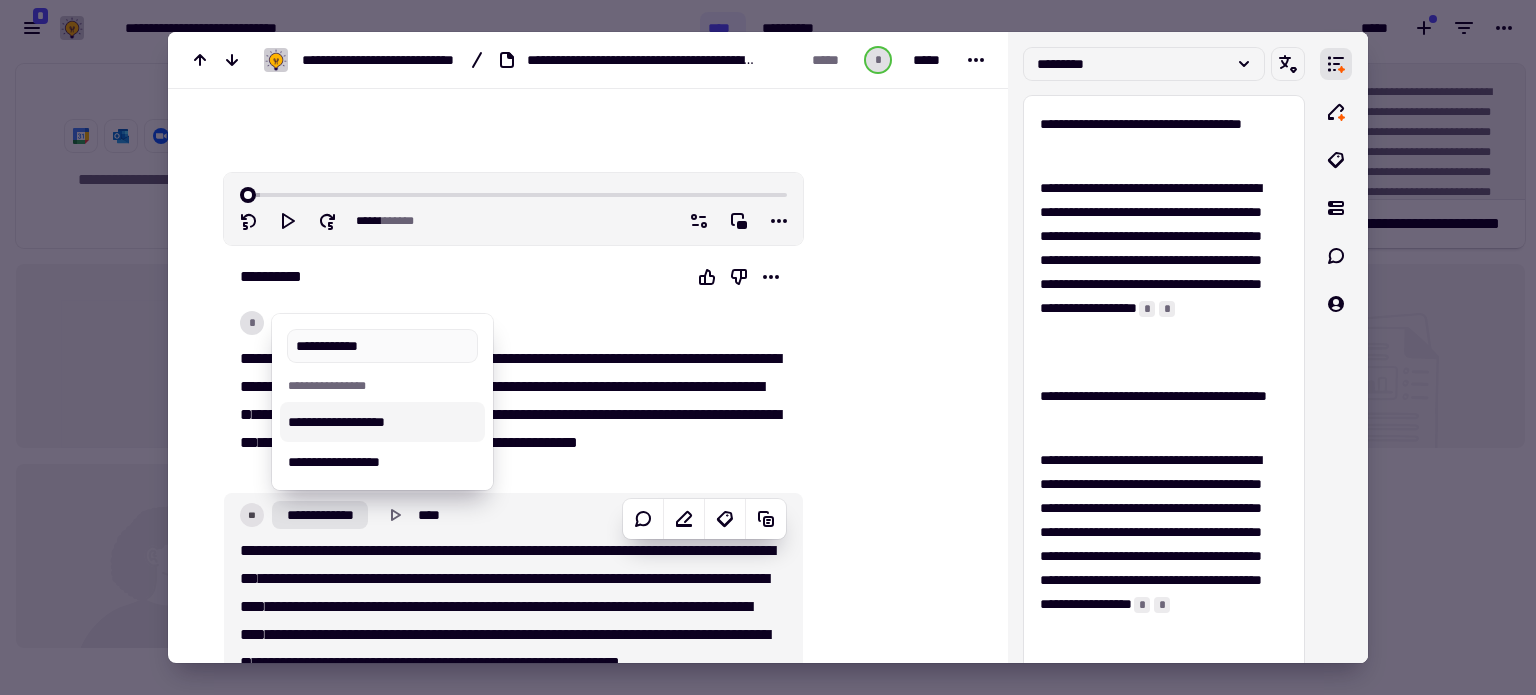 click on "**********" at bounding box center [382, 422] 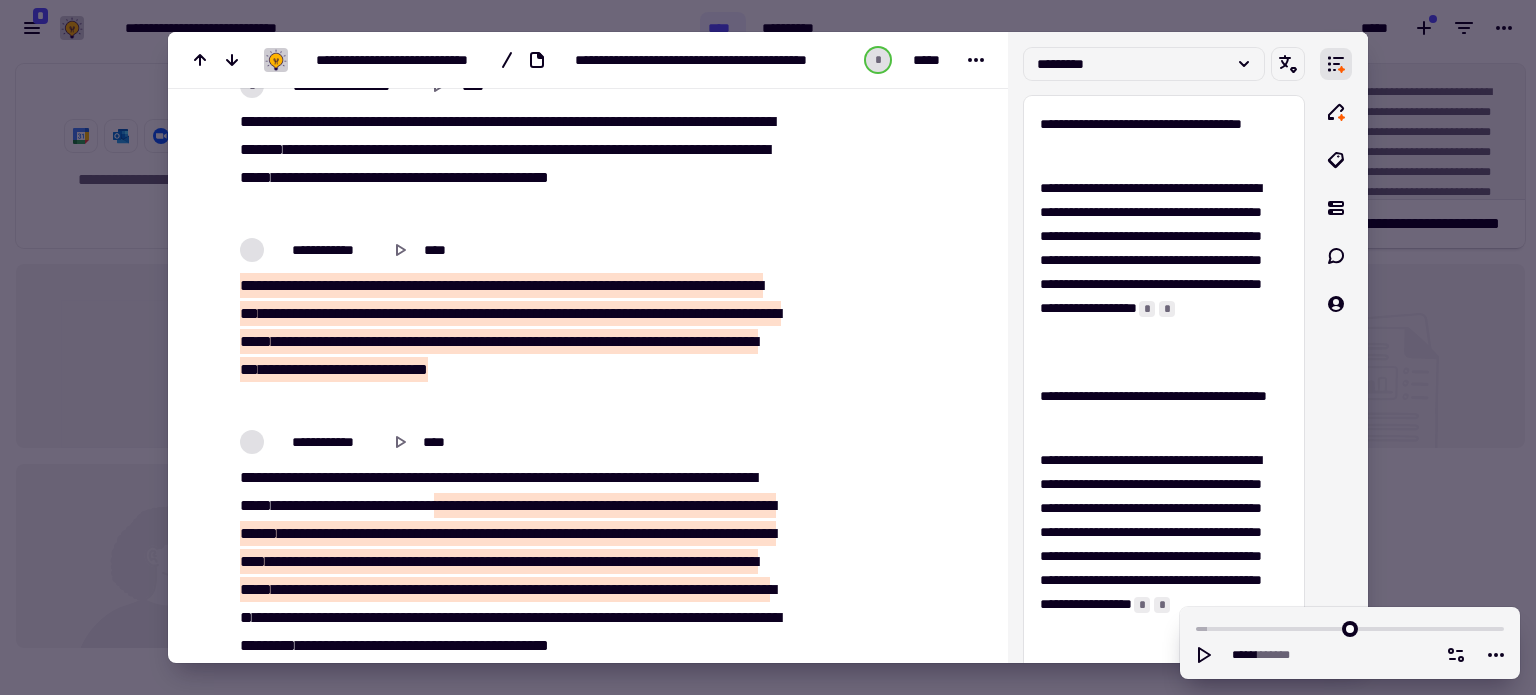 scroll, scrollTop: 2000, scrollLeft: 0, axis: vertical 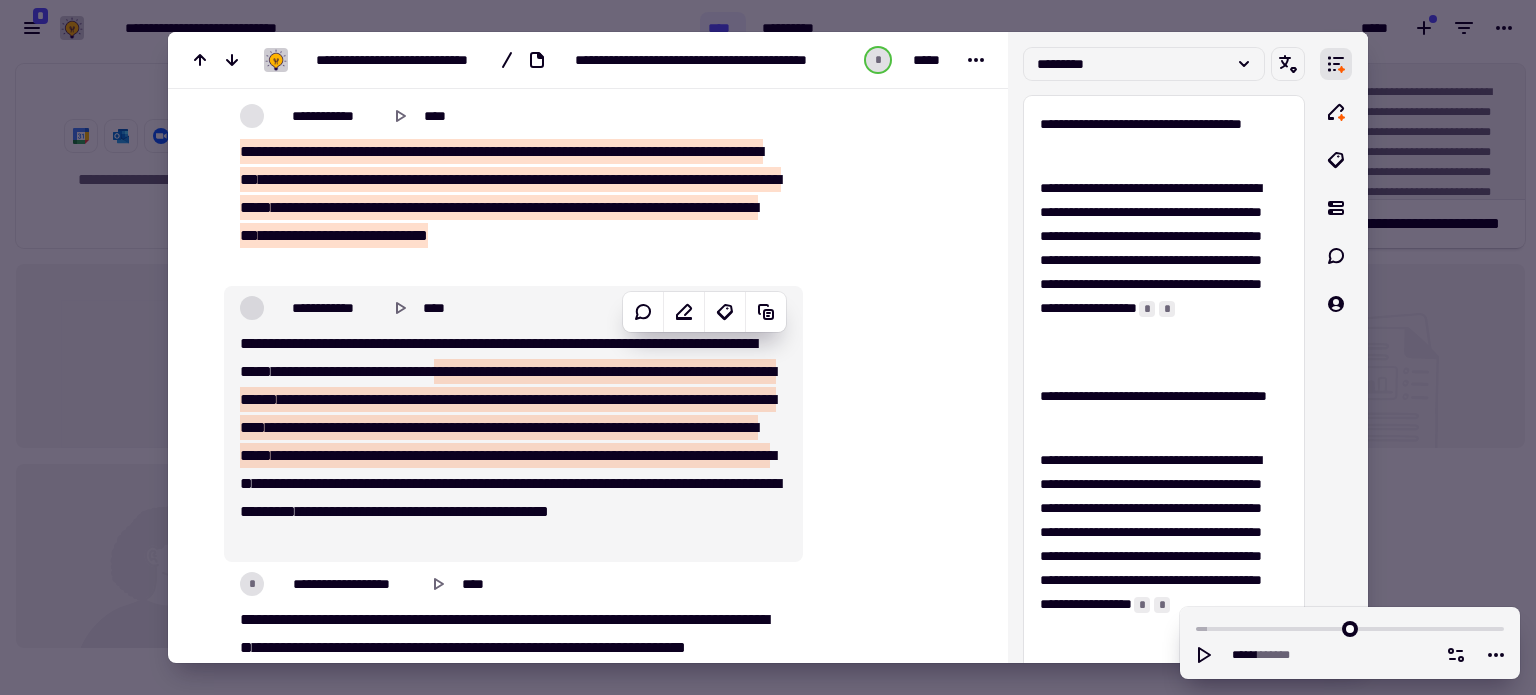 click on "********" at bounding box center [704, 371] 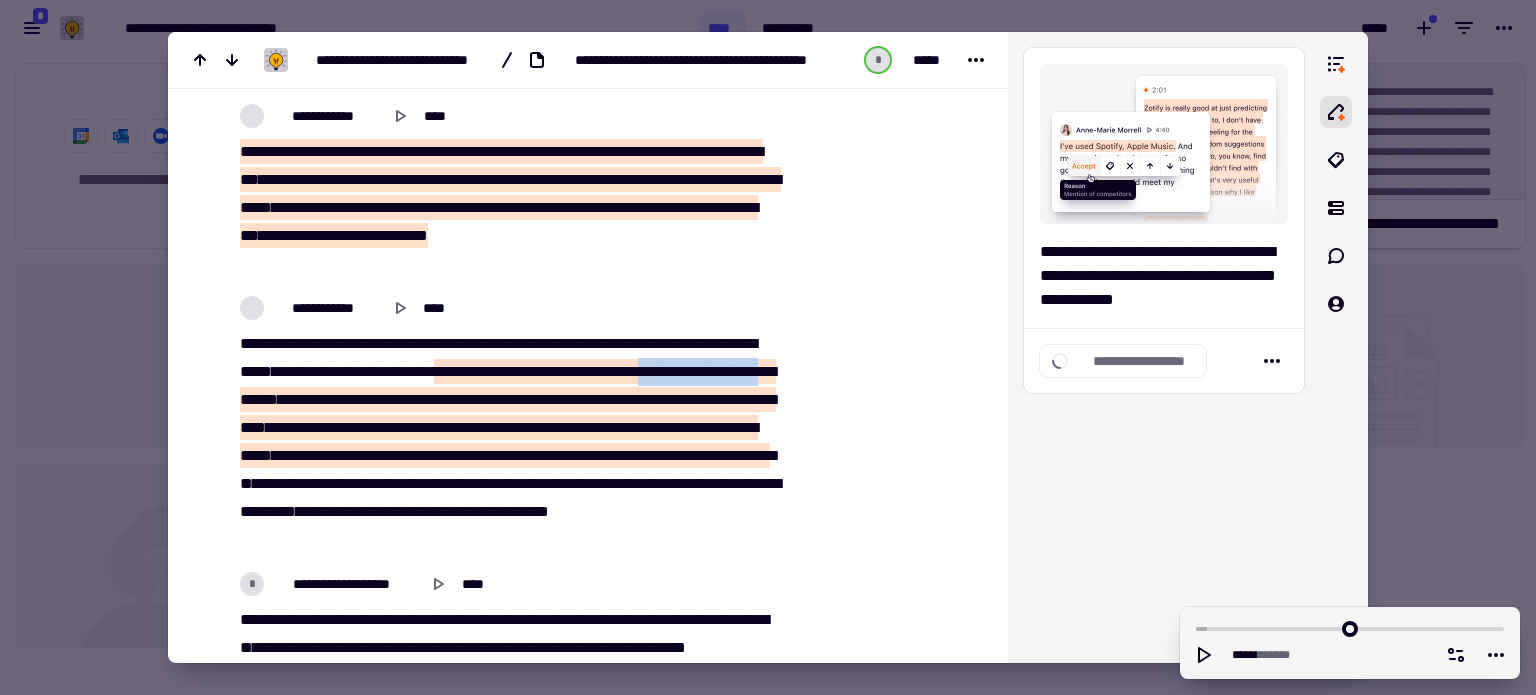 drag, startPoint x: 384, startPoint y: 402, endPoint x: 436, endPoint y: 399, distance: 52.086468 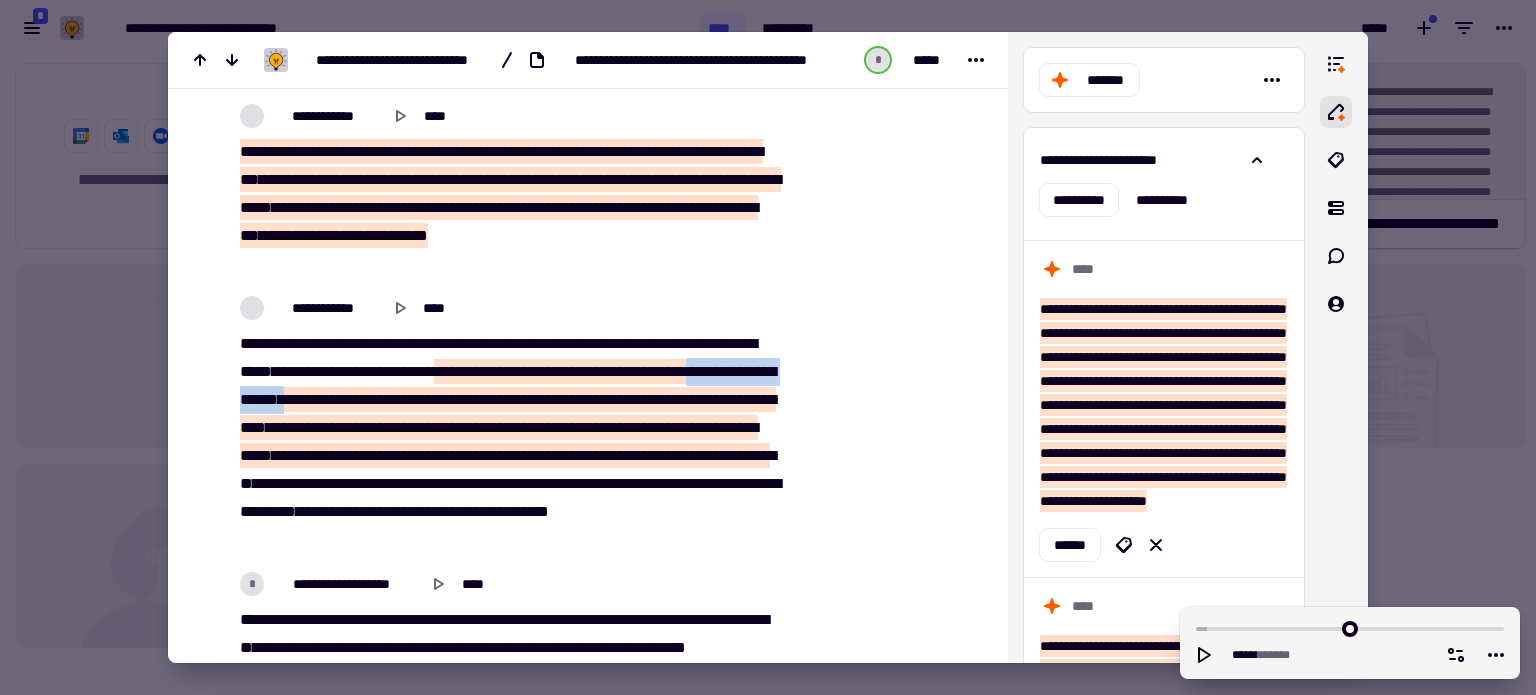 scroll, scrollTop: 953, scrollLeft: 0, axis: vertical 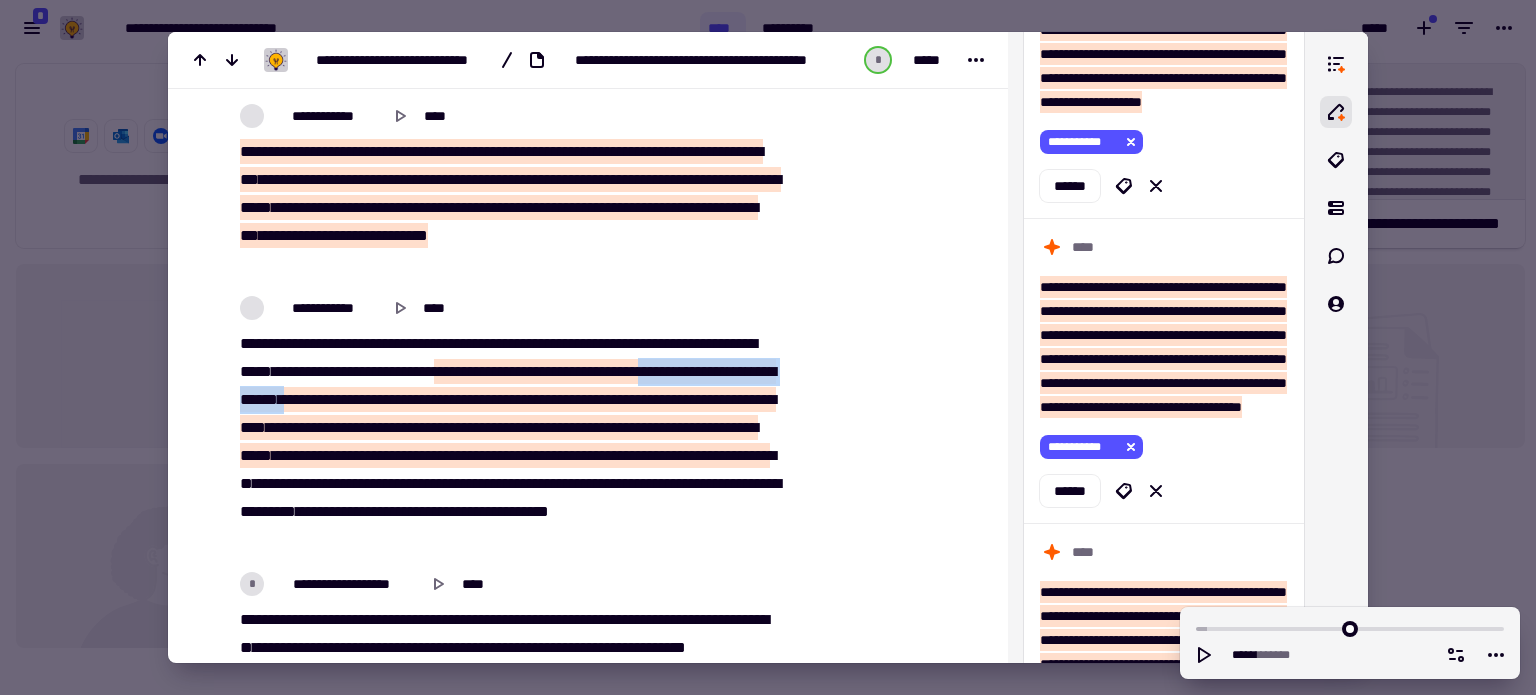 drag, startPoint x: 500, startPoint y: 400, endPoint x: 279, endPoint y: 402, distance: 221.00905 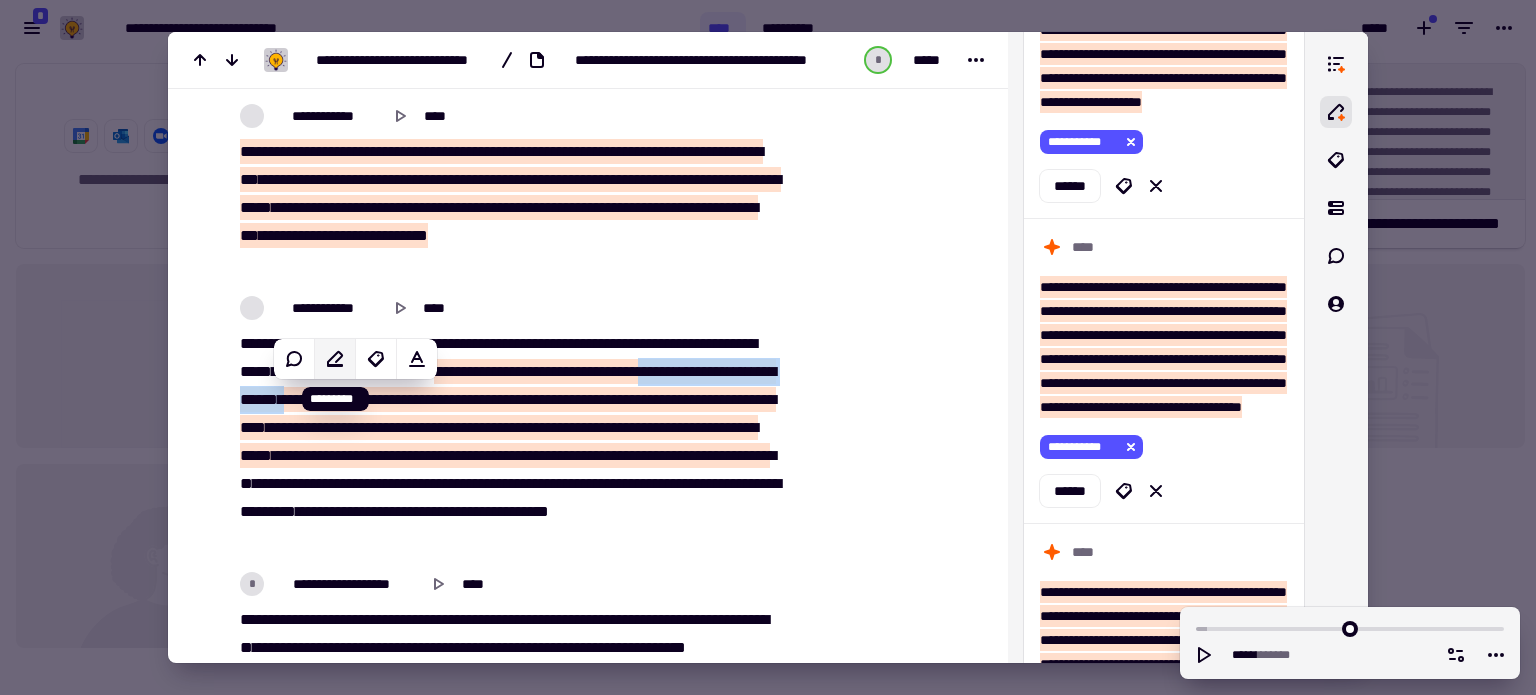 click 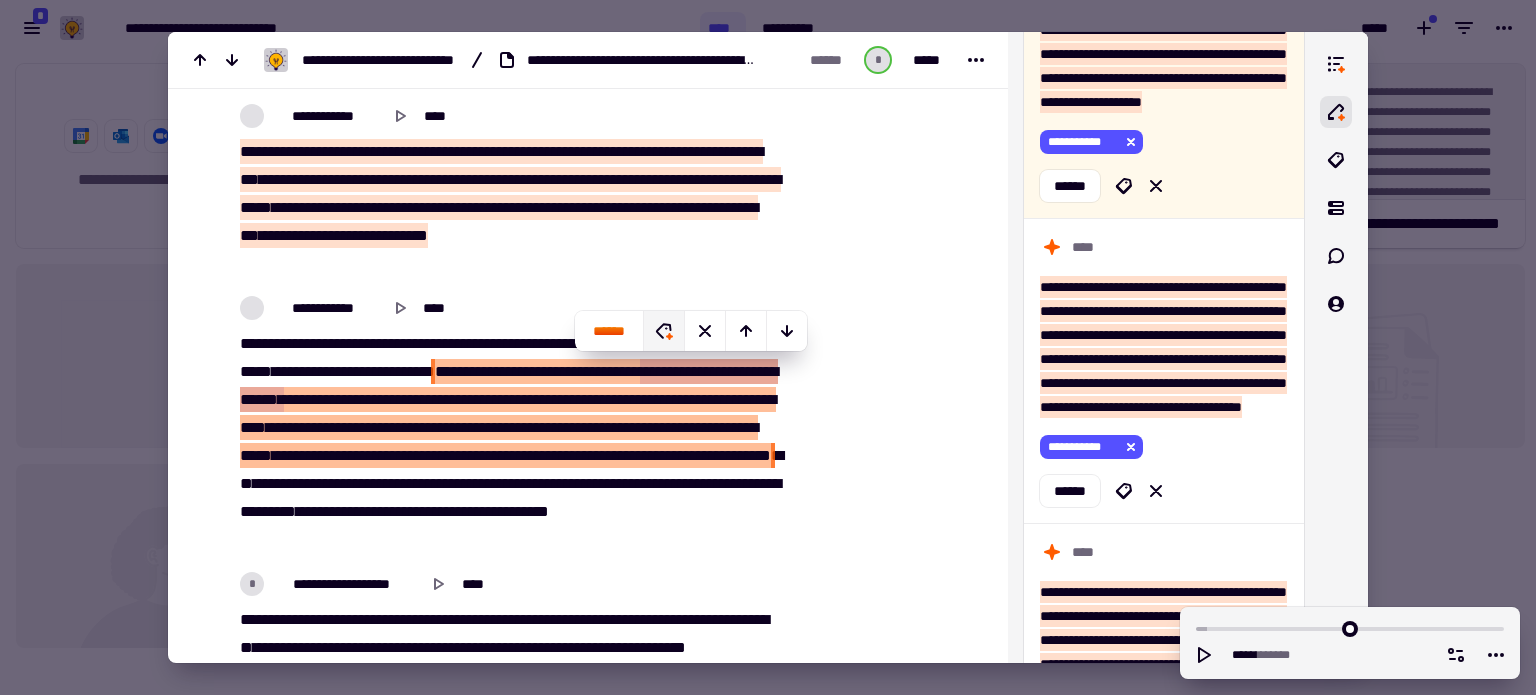 click on "[PHONE]" at bounding box center [507, 442] 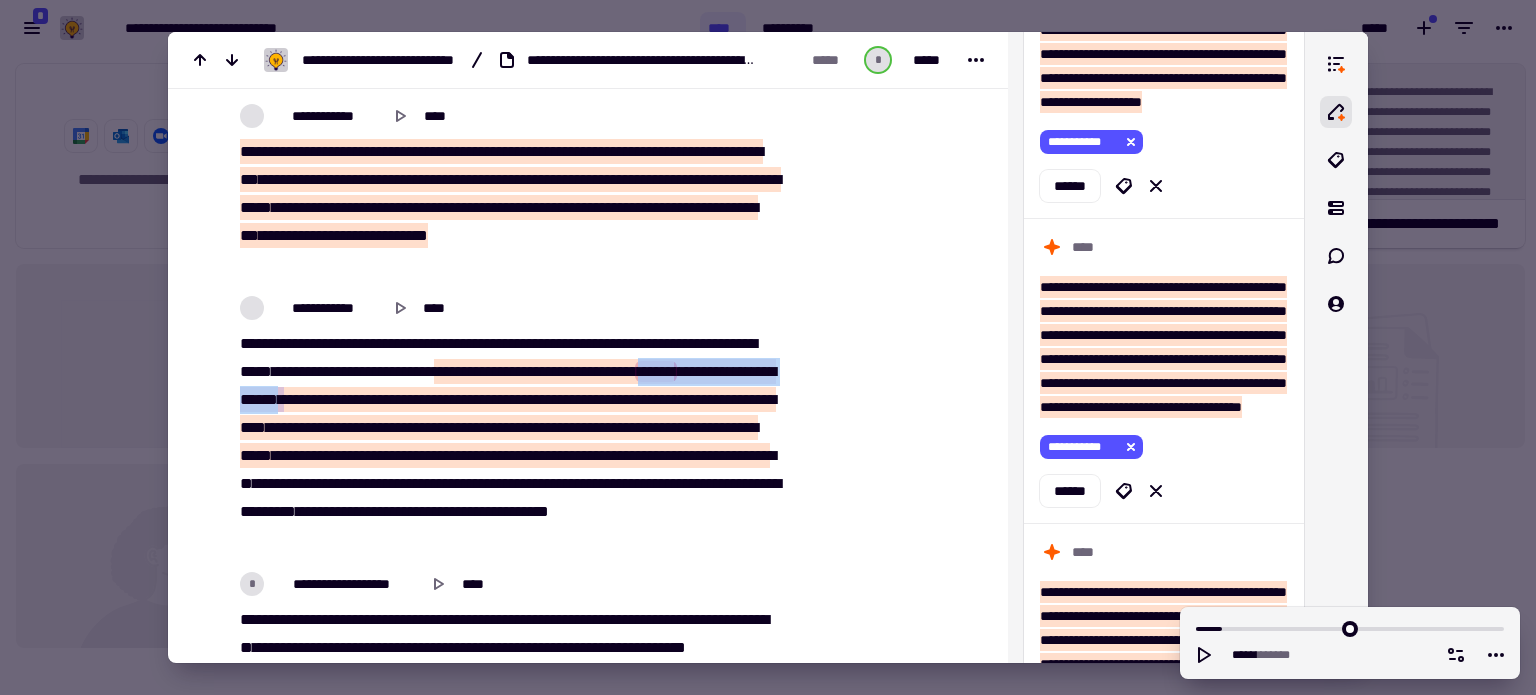 drag, startPoint x: 495, startPoint y: 397, endPoint x: 272, endPoint y: 399, distance: 223.00897 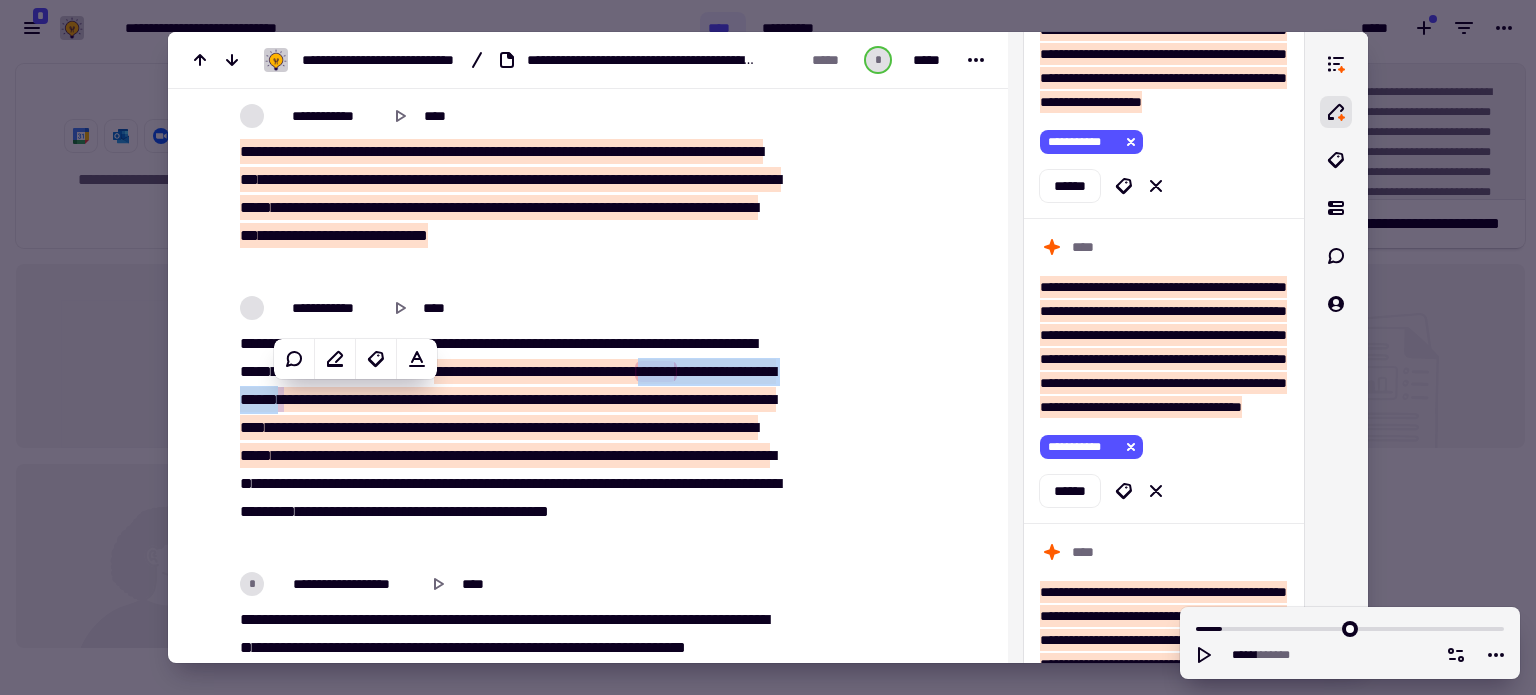click on "****" at bounding box center (710, 399) 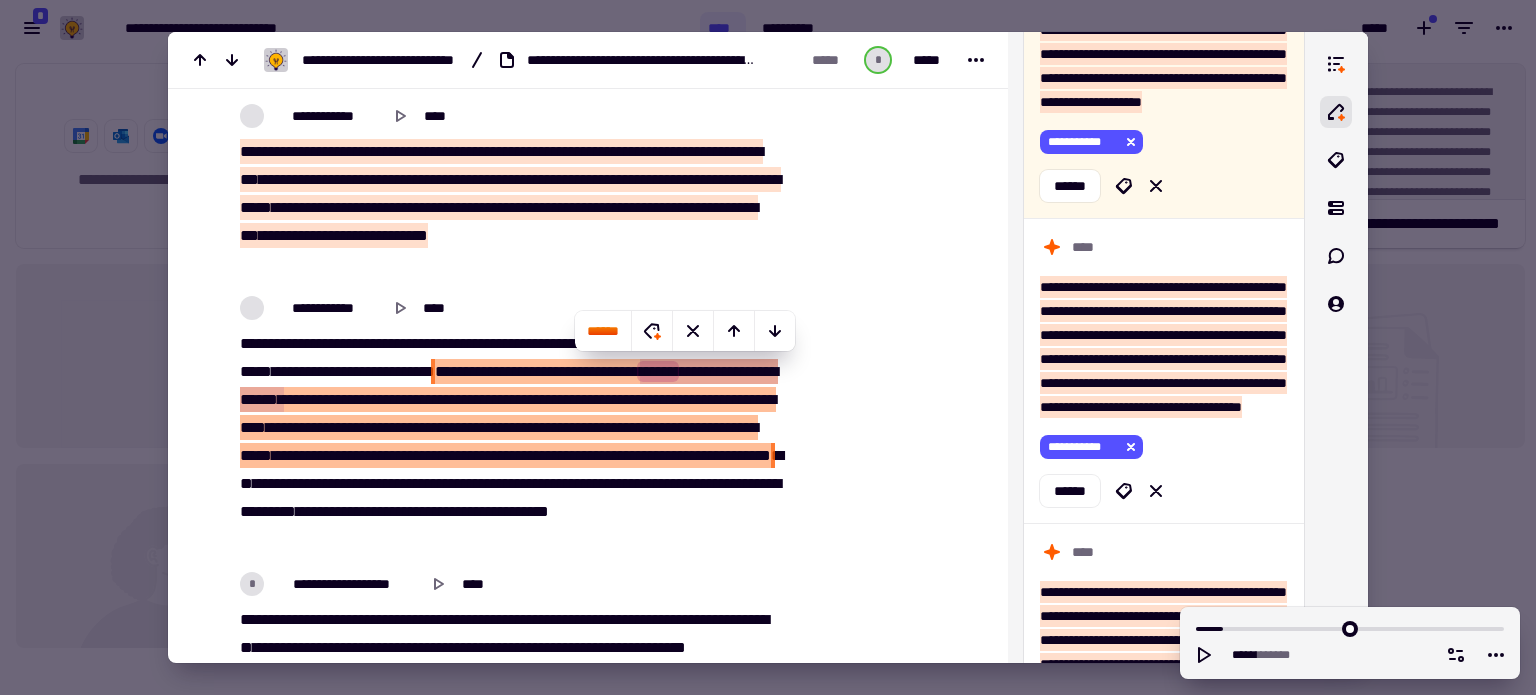 type on "******" 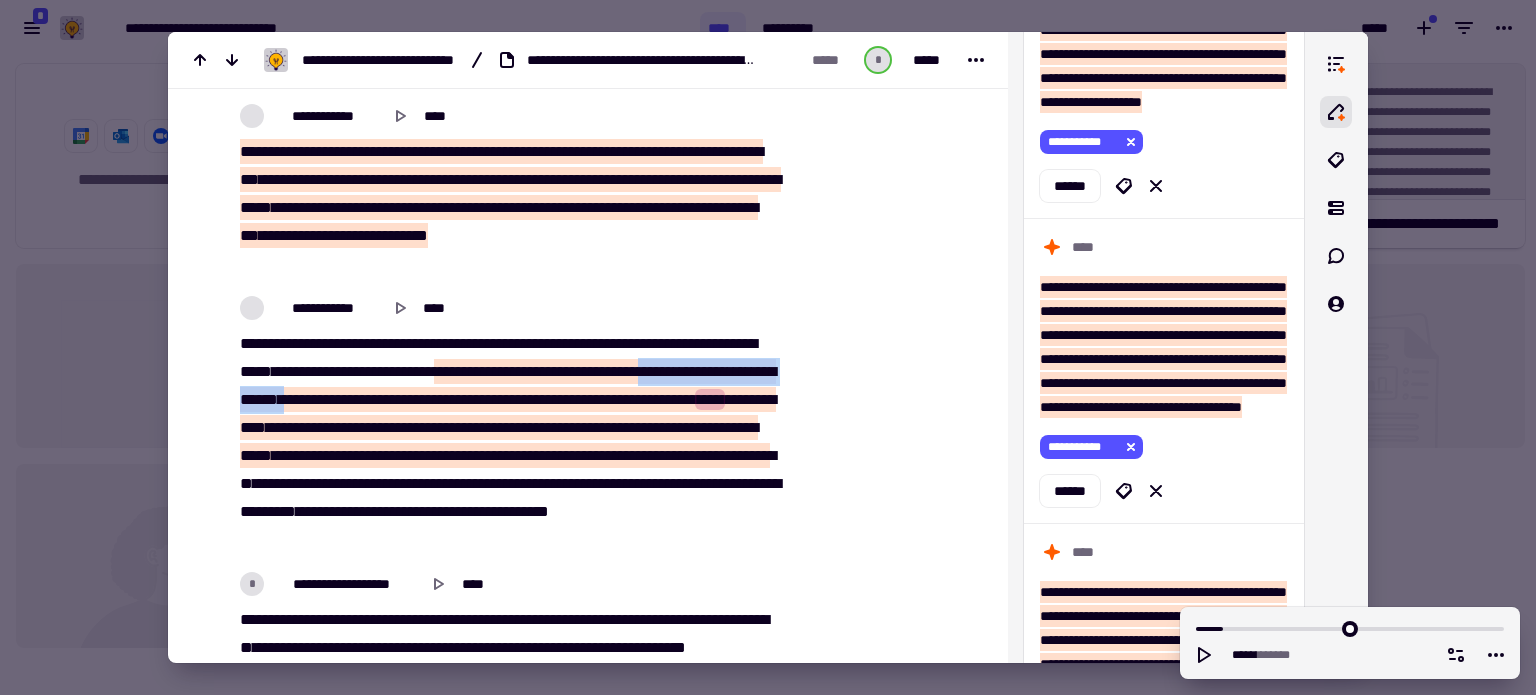 drag, startPoint x: 501, startPoint y: 395, endPoint x: 272, endPoint y: 399, distance: 229.03493 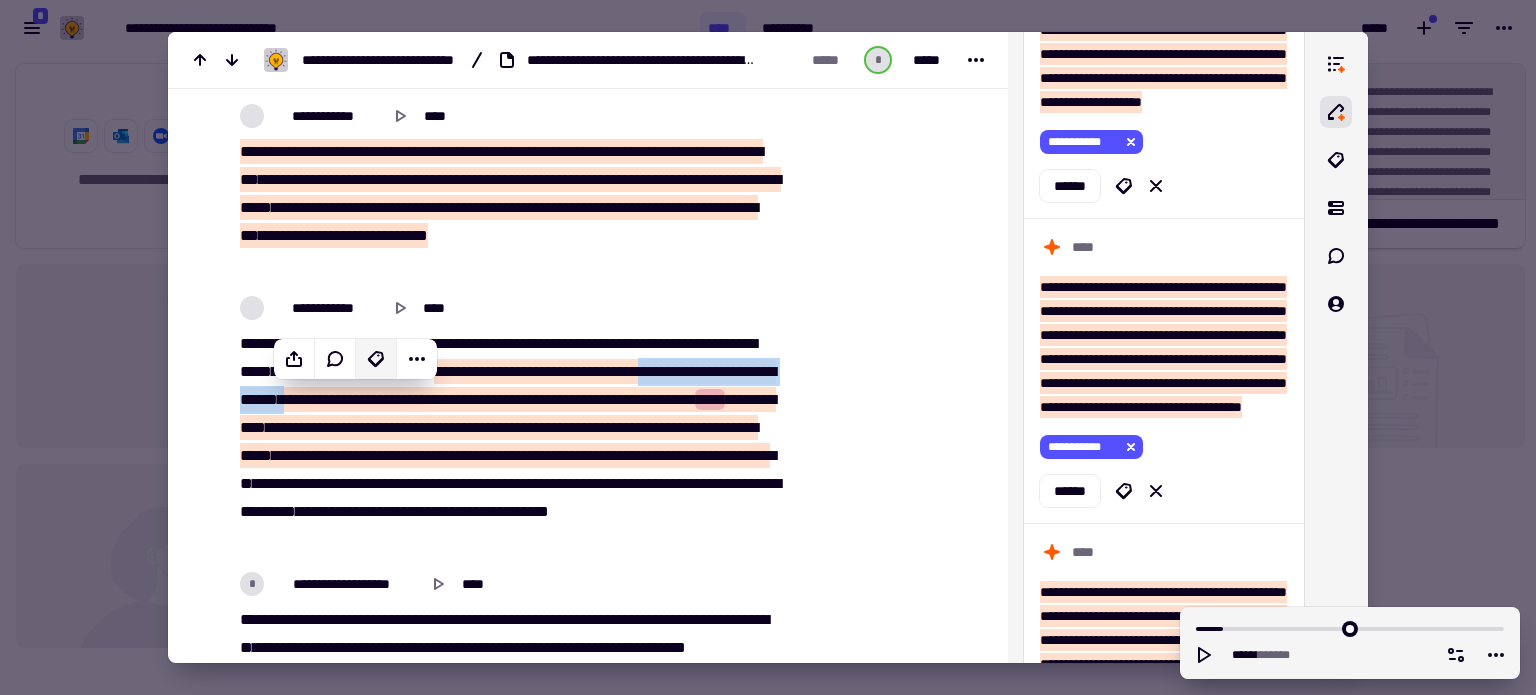 click 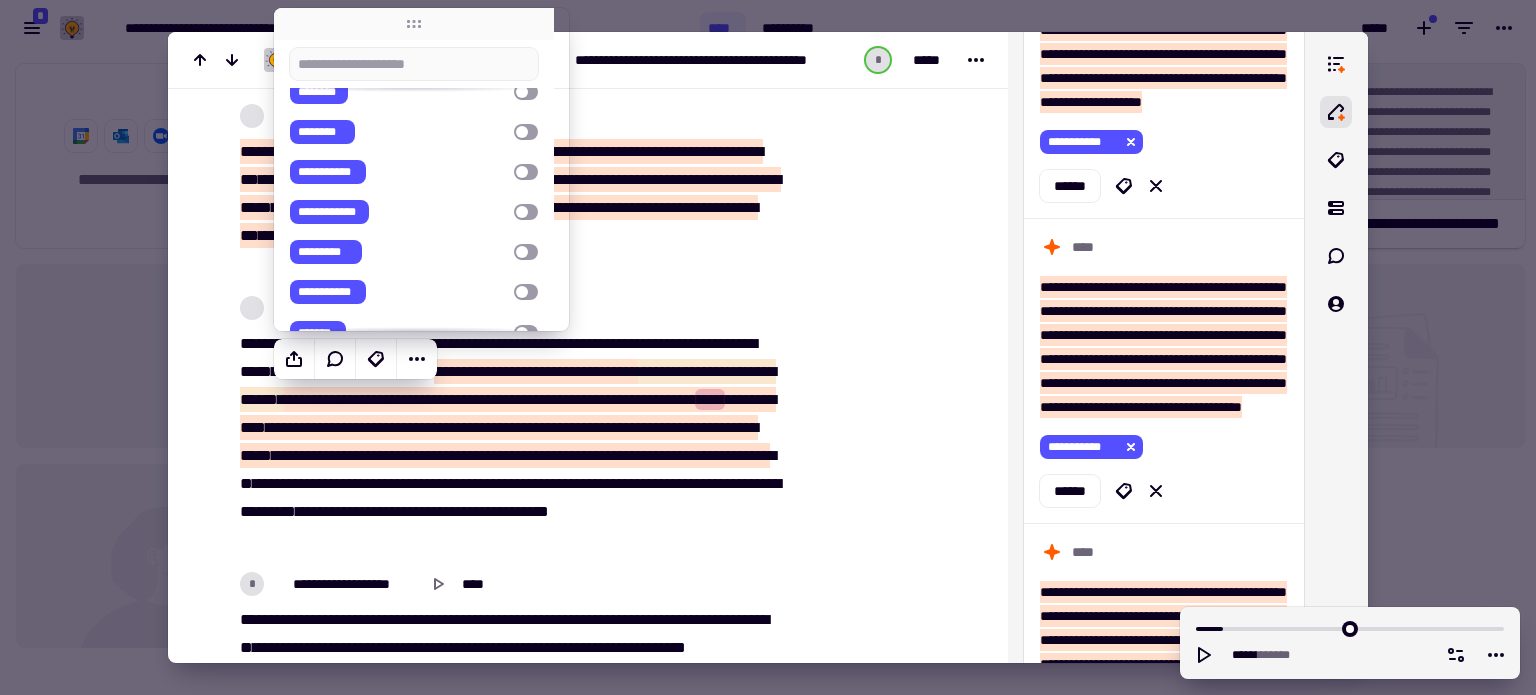 scroll, scrollTop: 0, scrollLeft: 0, axis: both 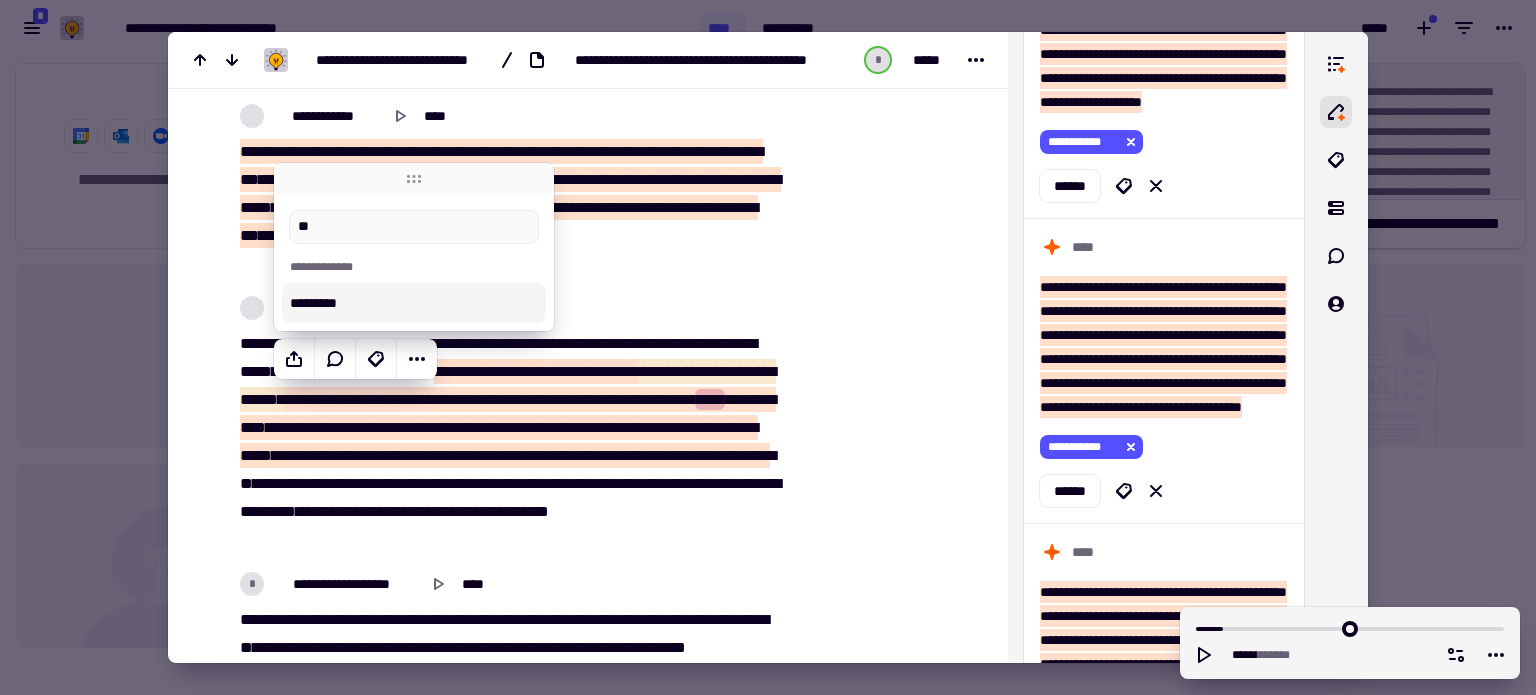 type on "*" 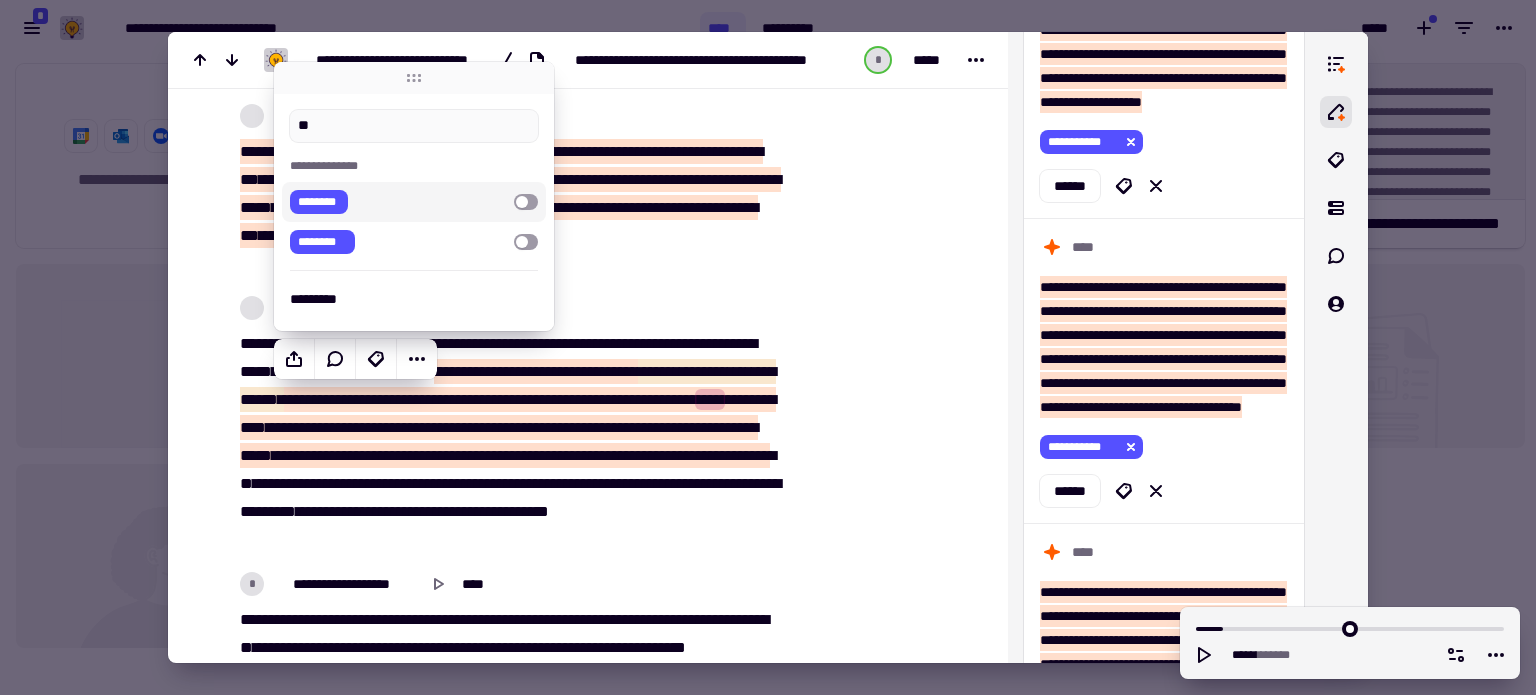 type on "*" 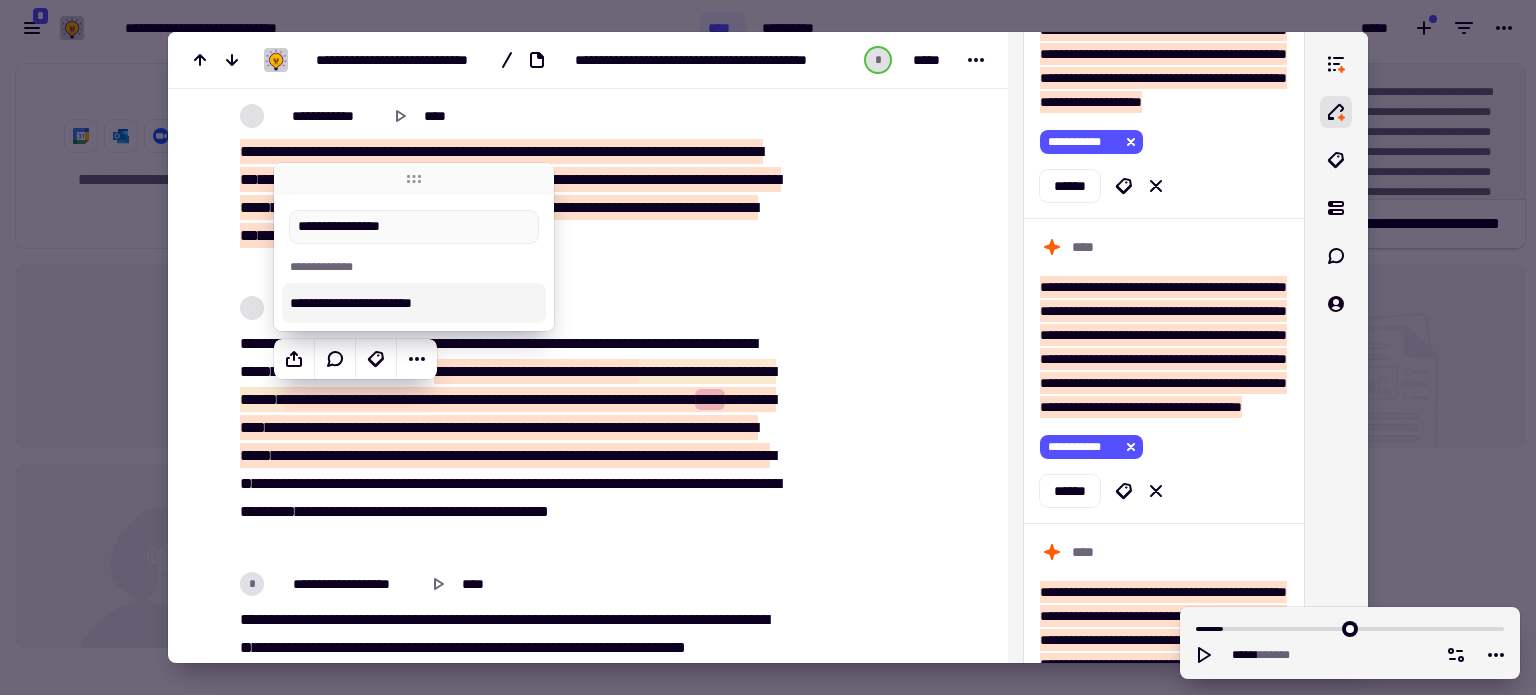 type on "**********" 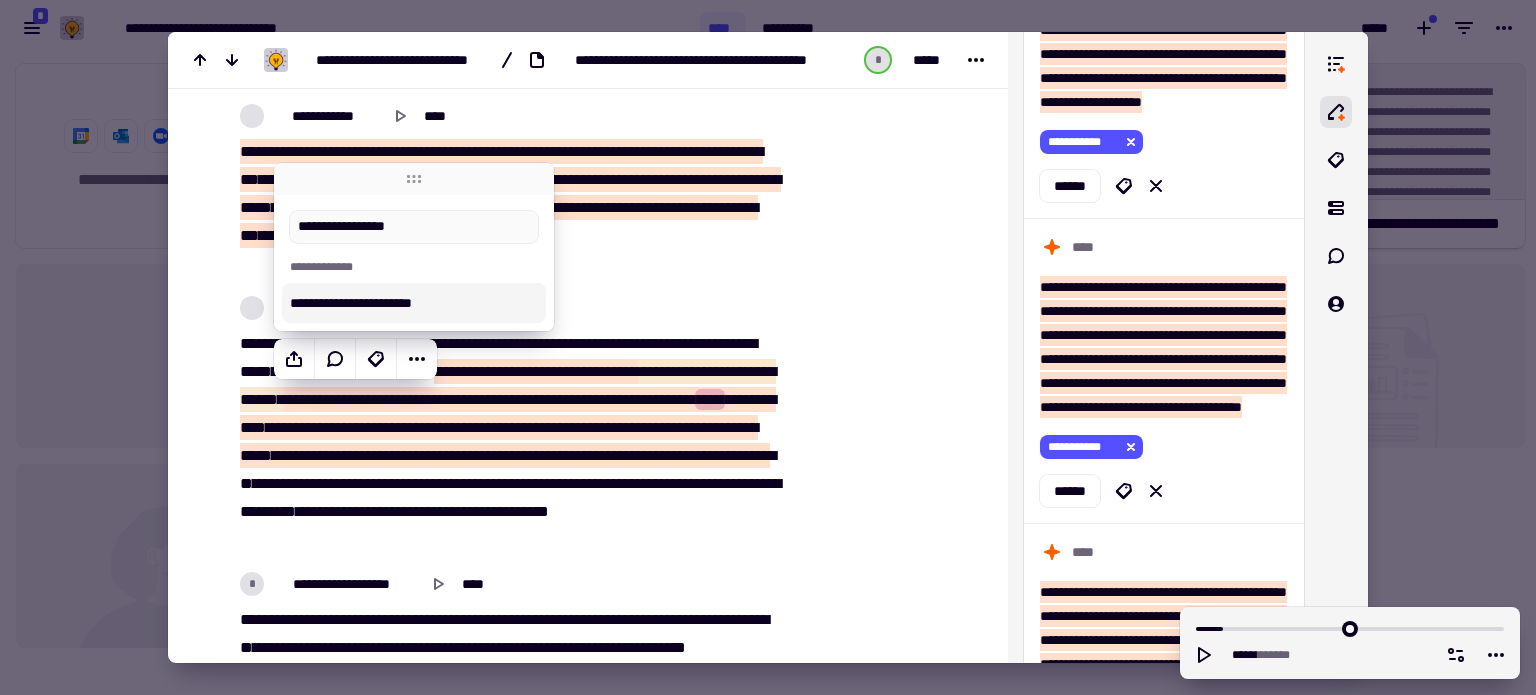 click at bounding box center [891, 11364] 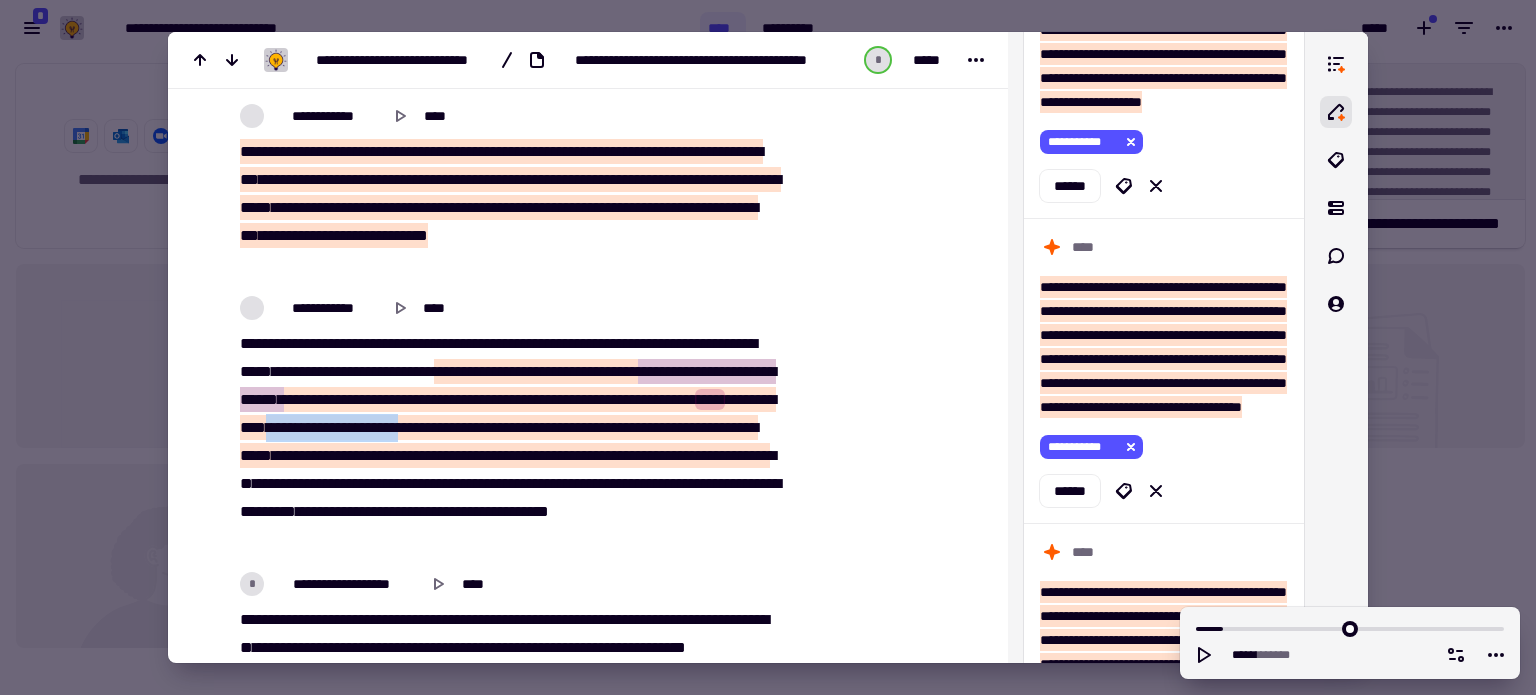 drag, startPoint x: 726, startPoint y: 429, endPoint x: 568, endPoint y: 432, distance: 158.02847 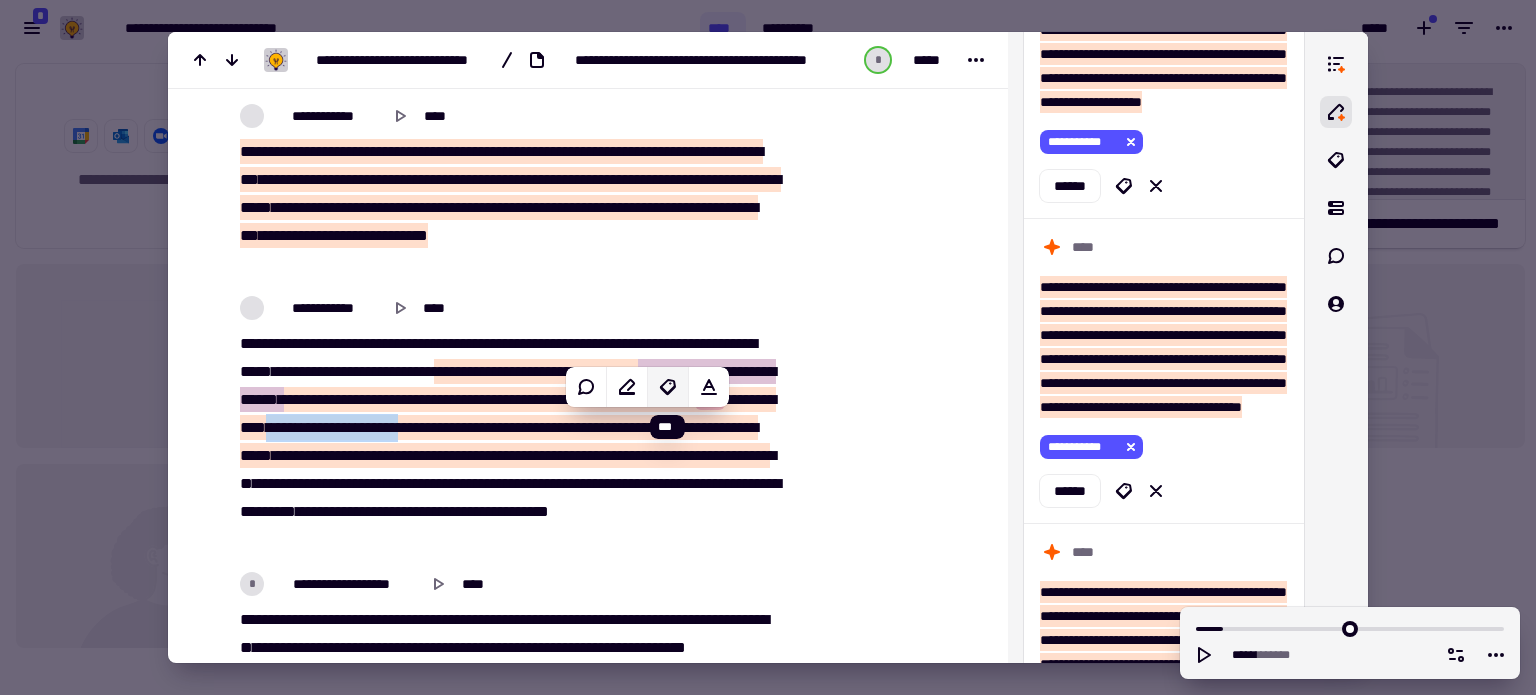click 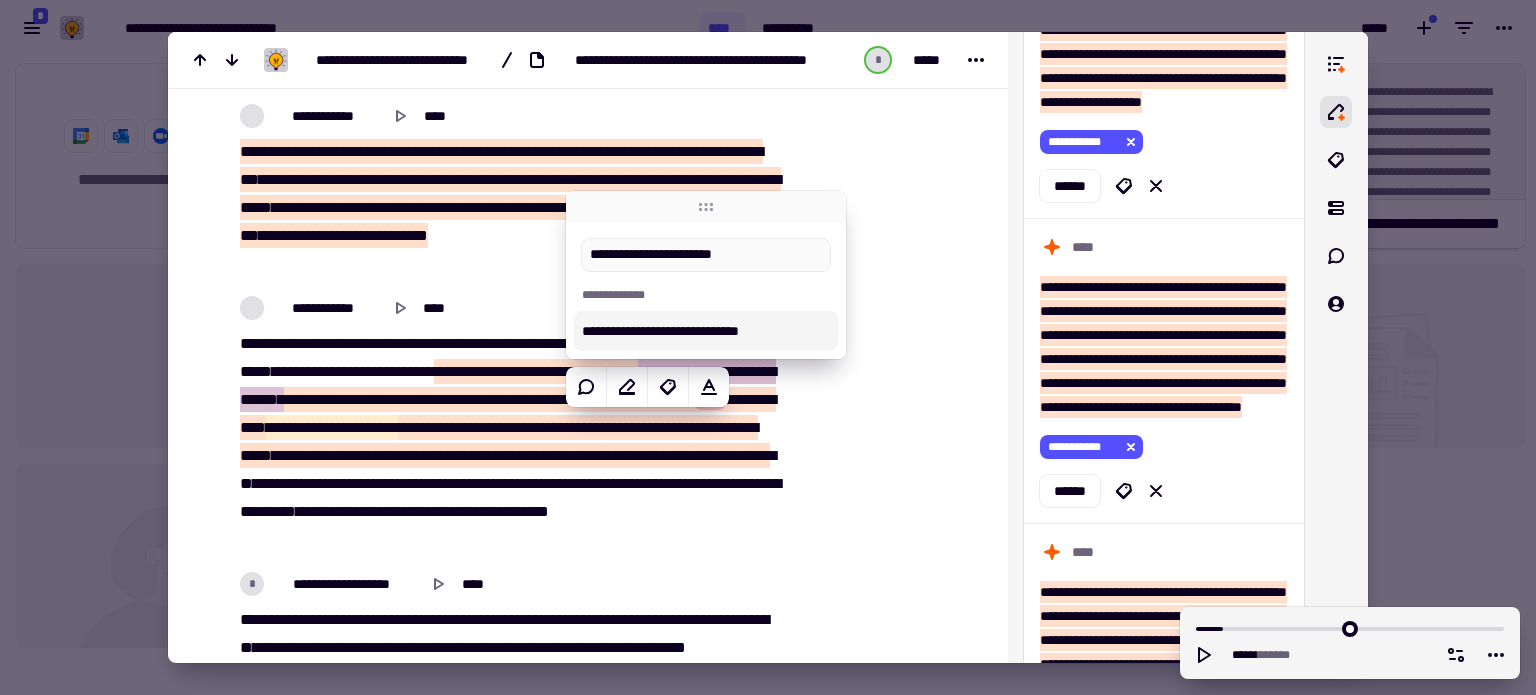 type on "**********" 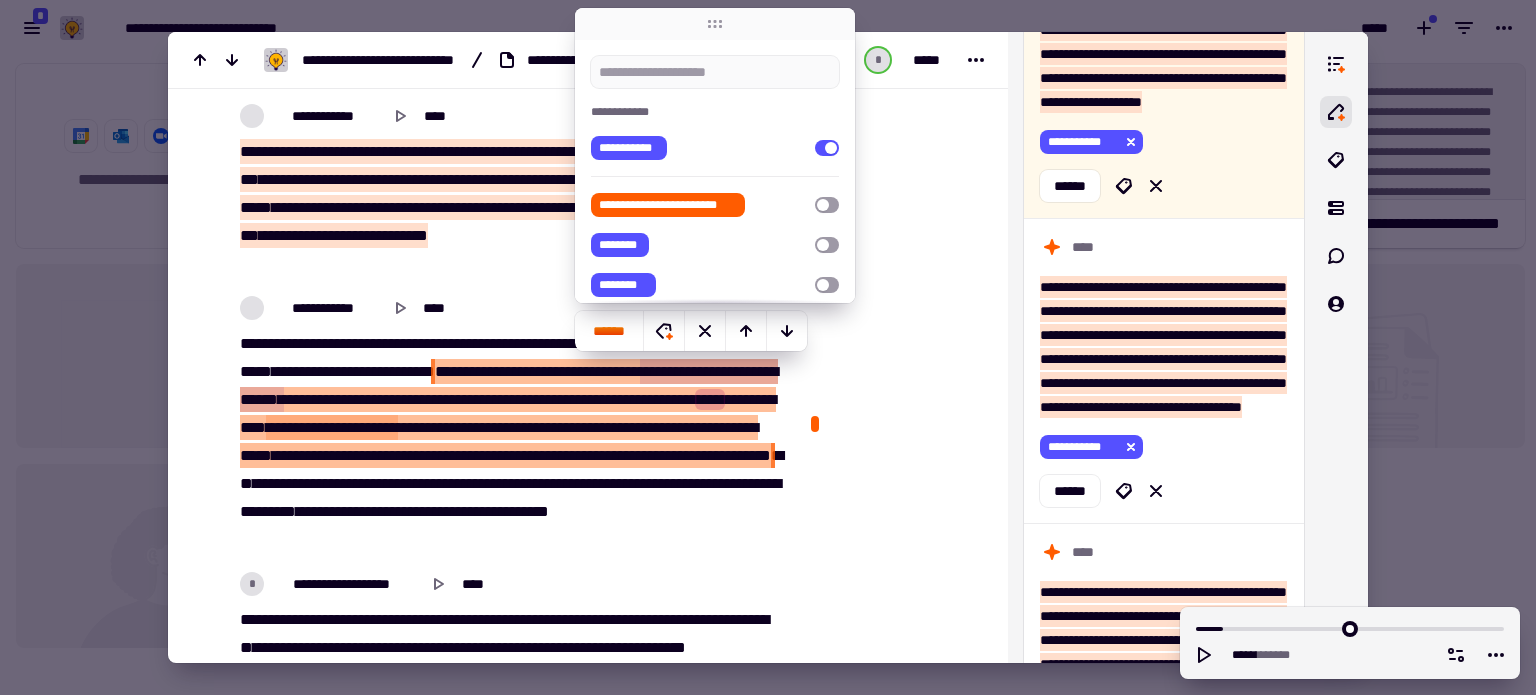 click on "****" at bounding box center (296, 399) 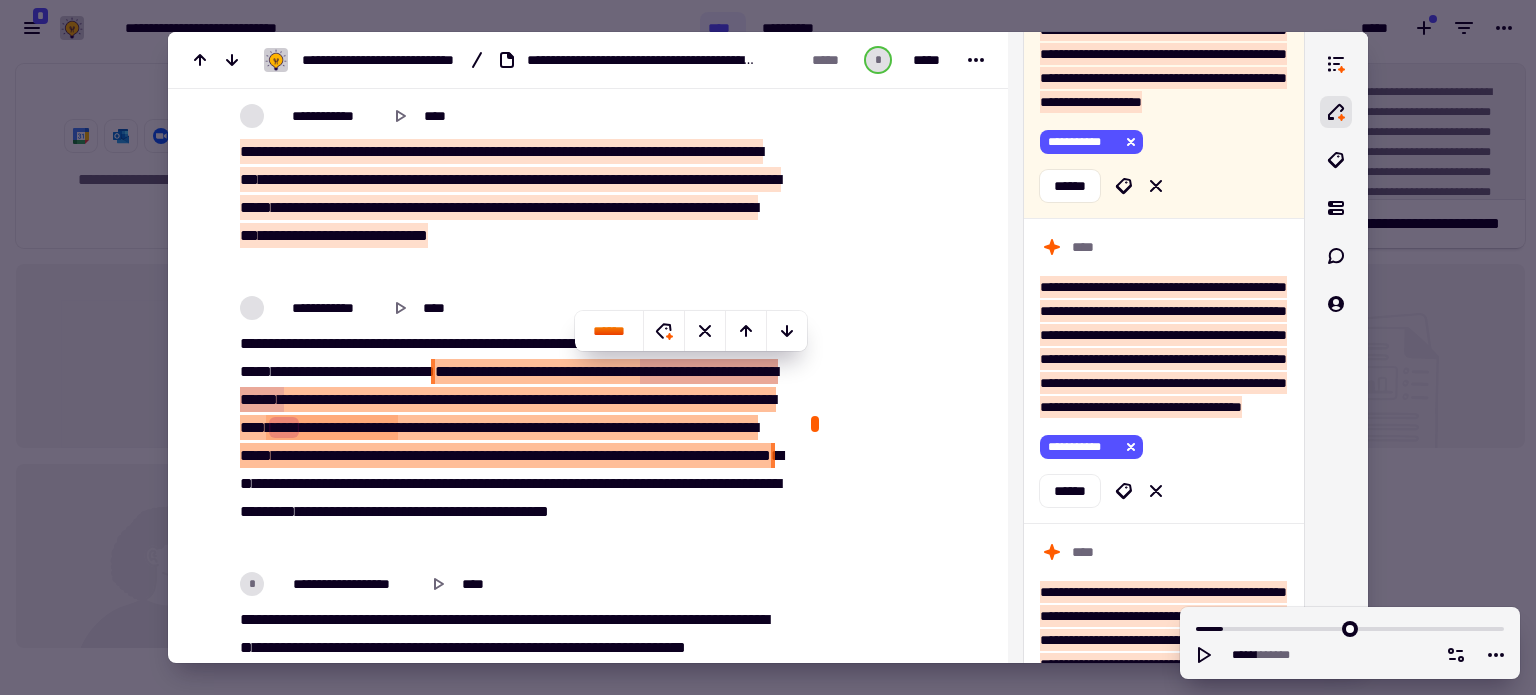 click on "****" at bounding box center [296, 399] 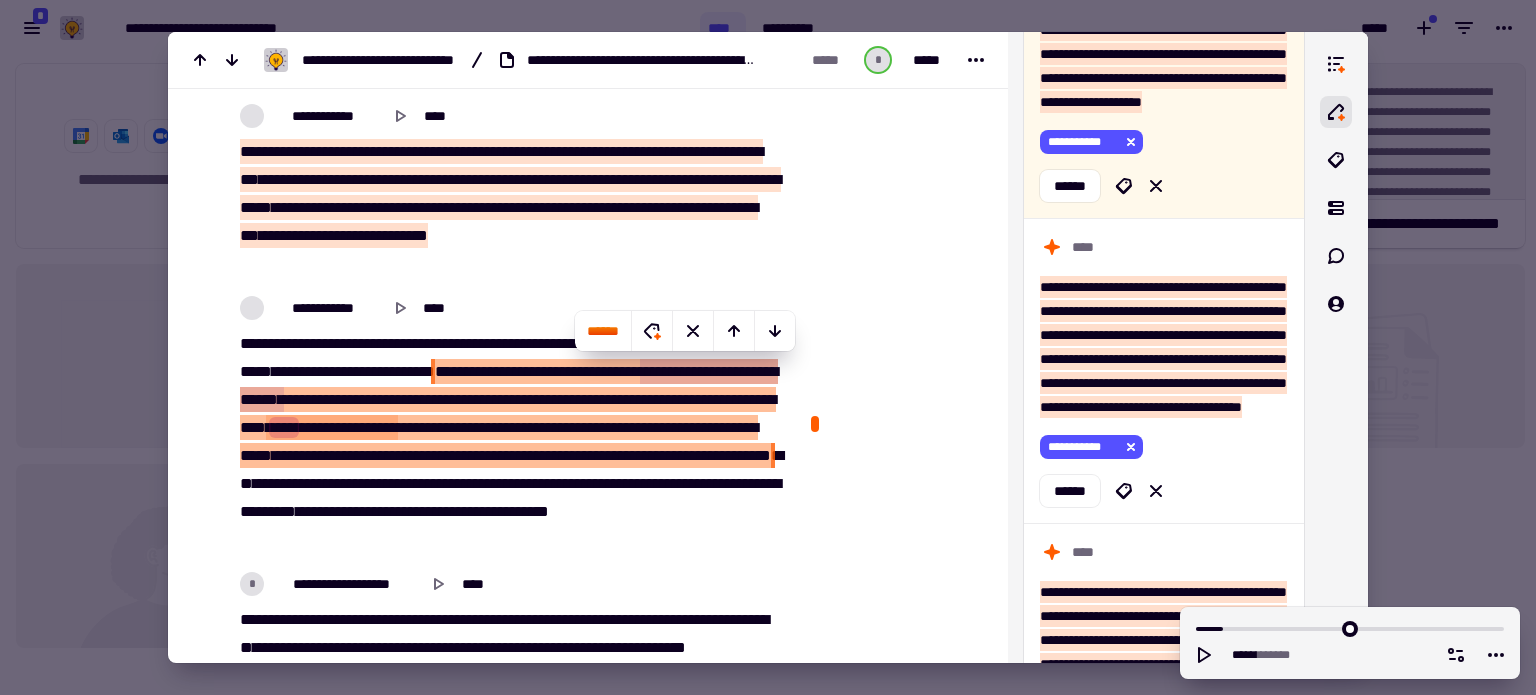 type on "******" 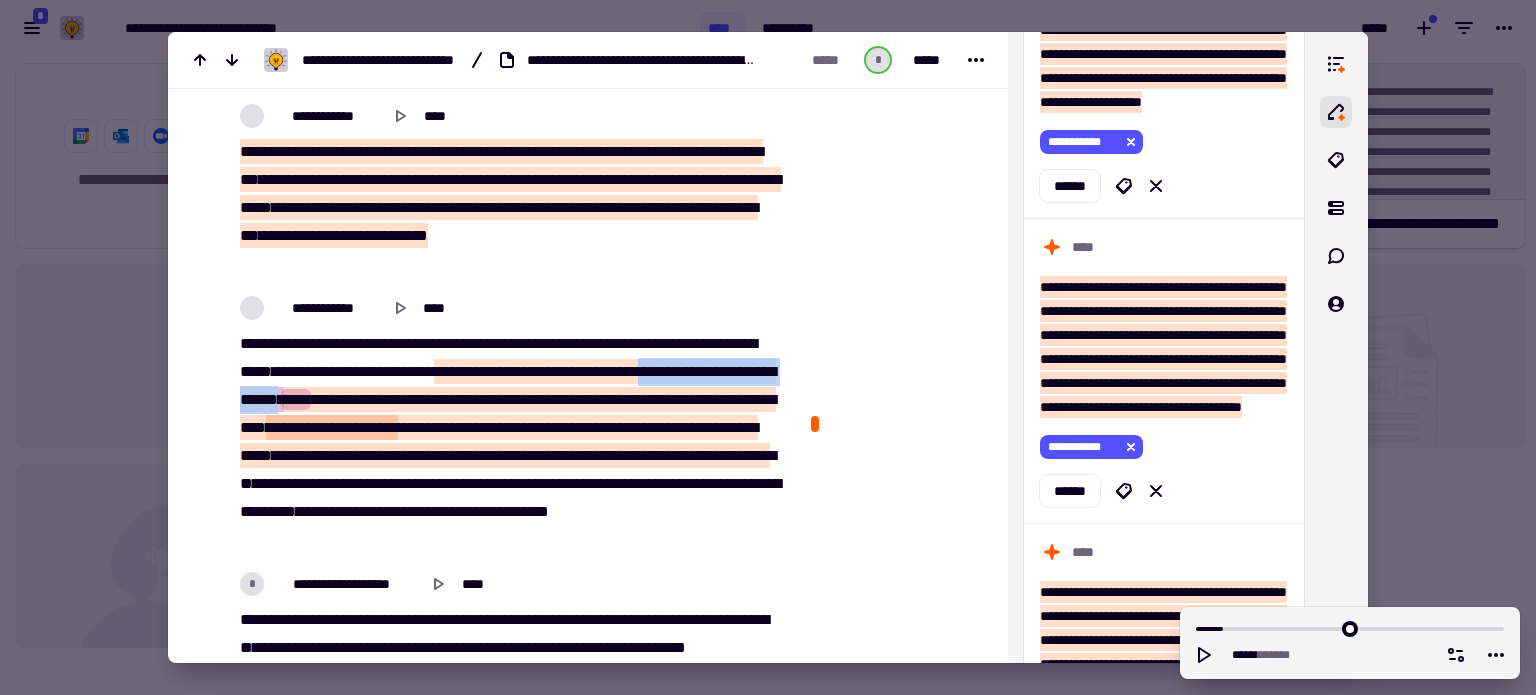 drag, startPoint x: 493, startPoint y: 403, endPoint x: 276, endPoint y: 409, distance: 217.08293 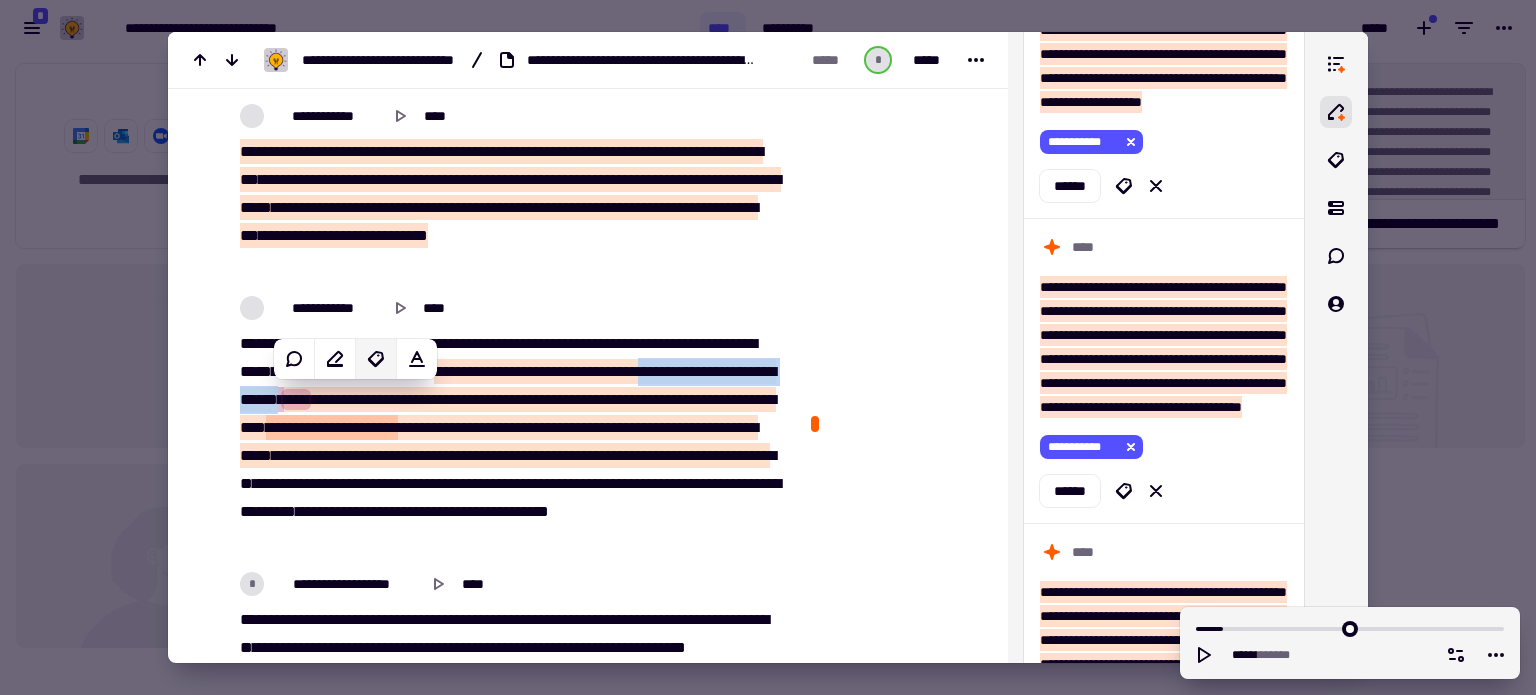 click 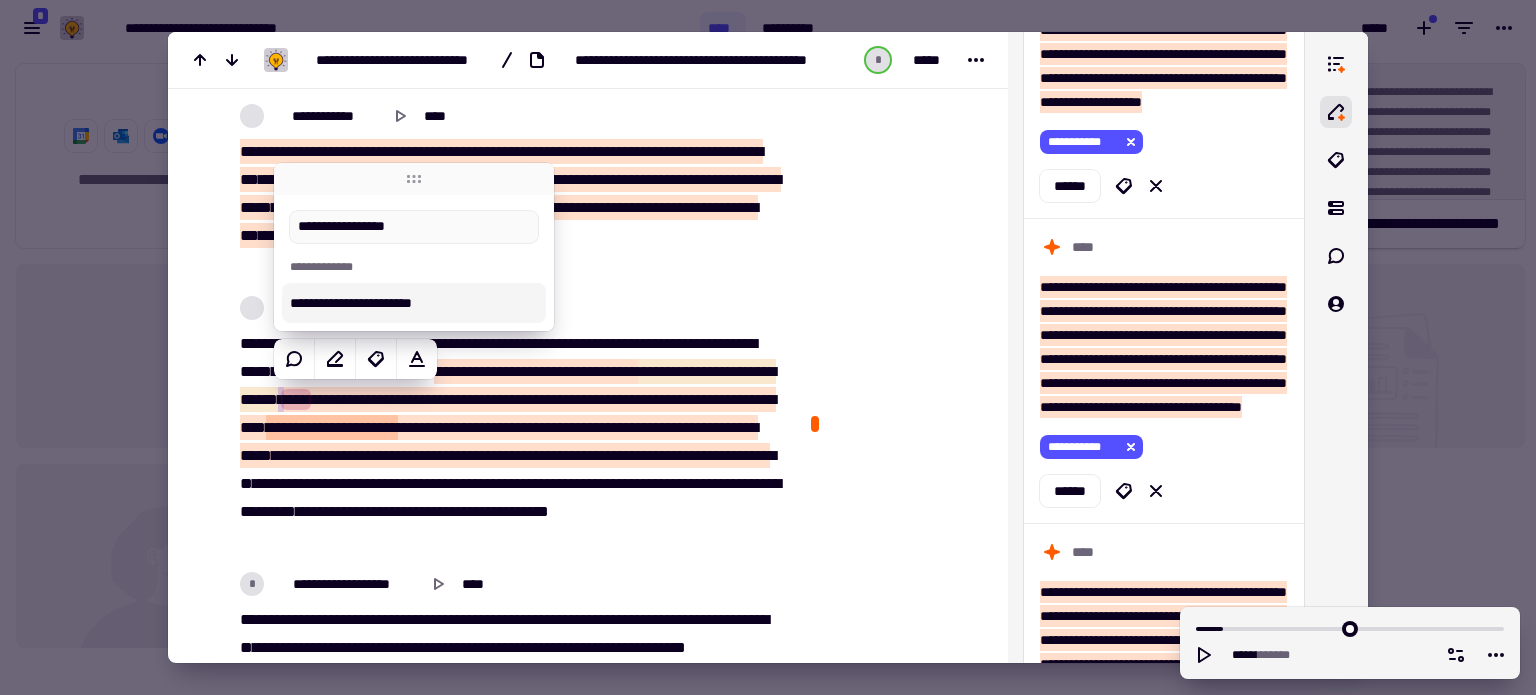 type on "**********" 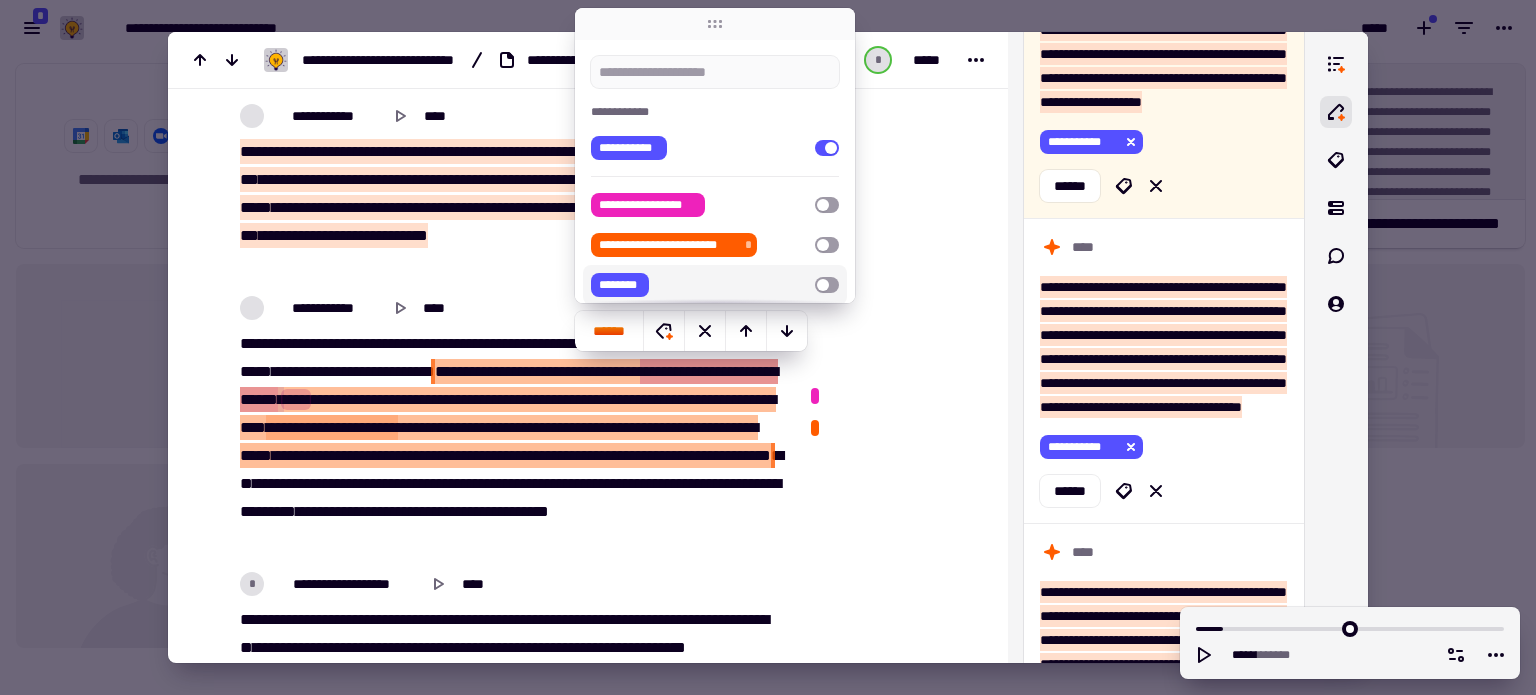 click at bounding box center [893, -692] 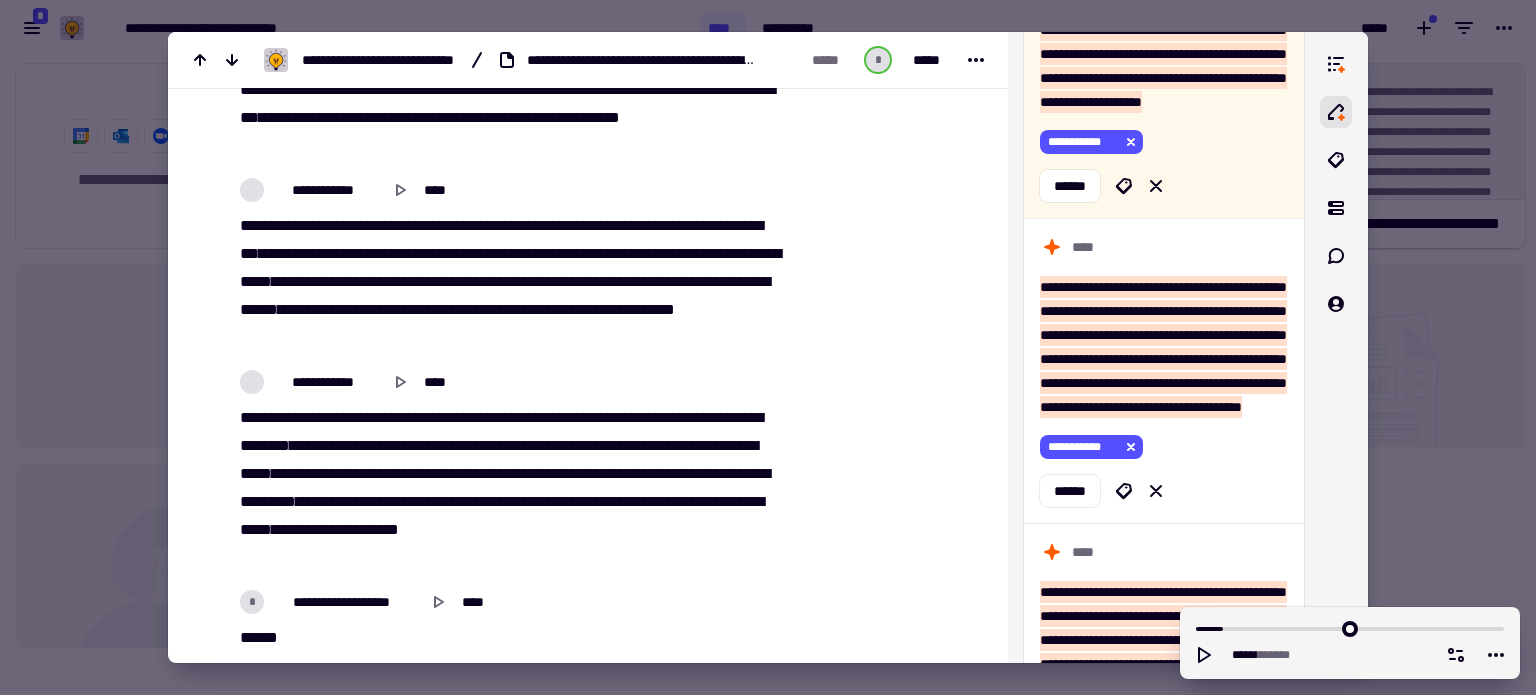 scroll, scrollTop: 2800, scrollLeft: 0, axis: vertical 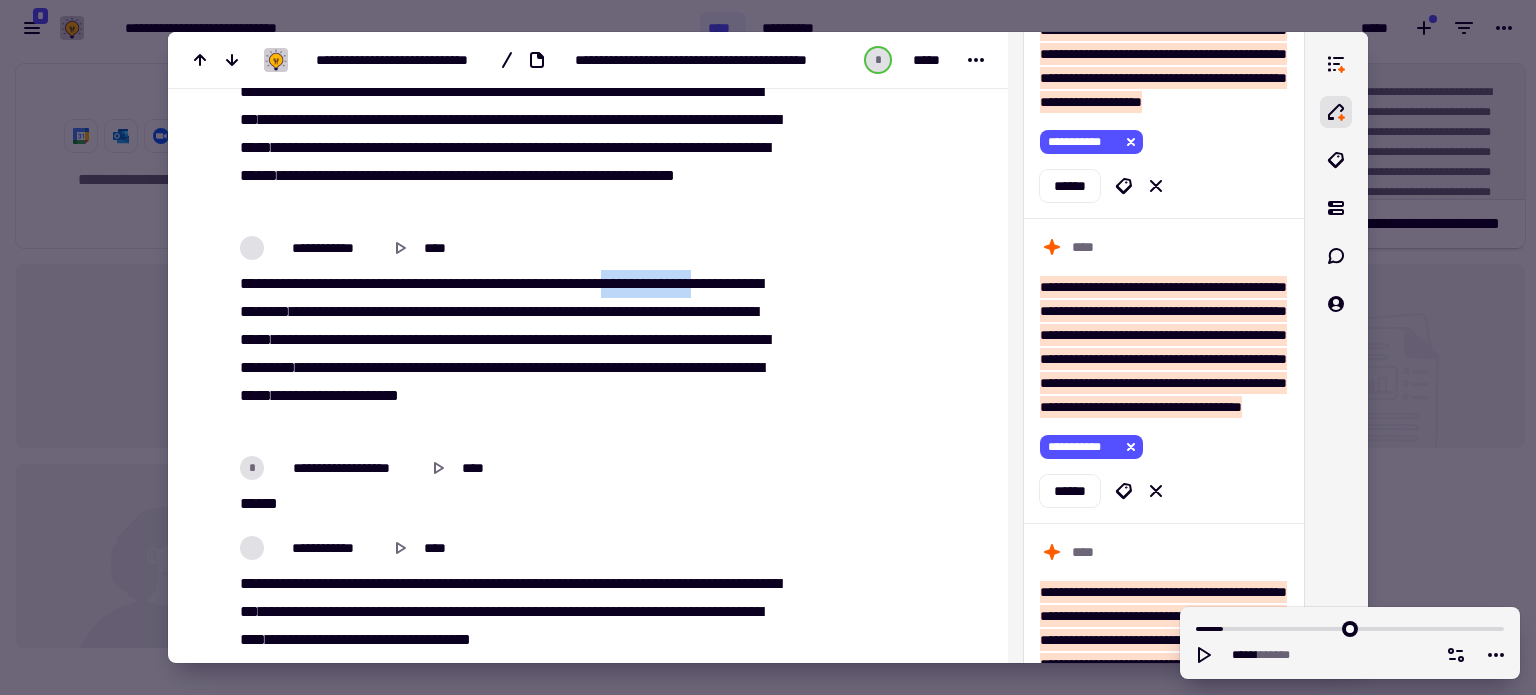 drag, startPoint x: 433, startPoint y: 307, endPoint x: 285, endPoint y: 311, distance: 148.05405 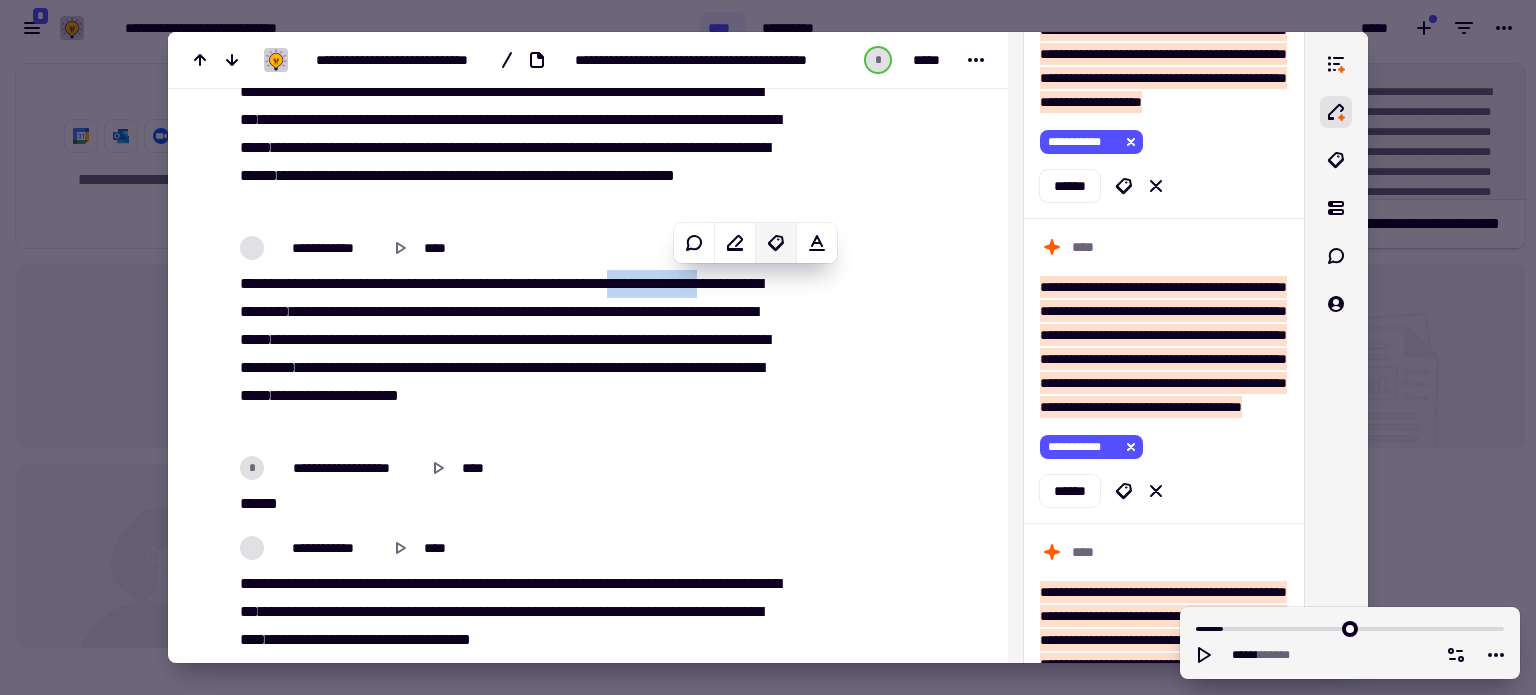 click 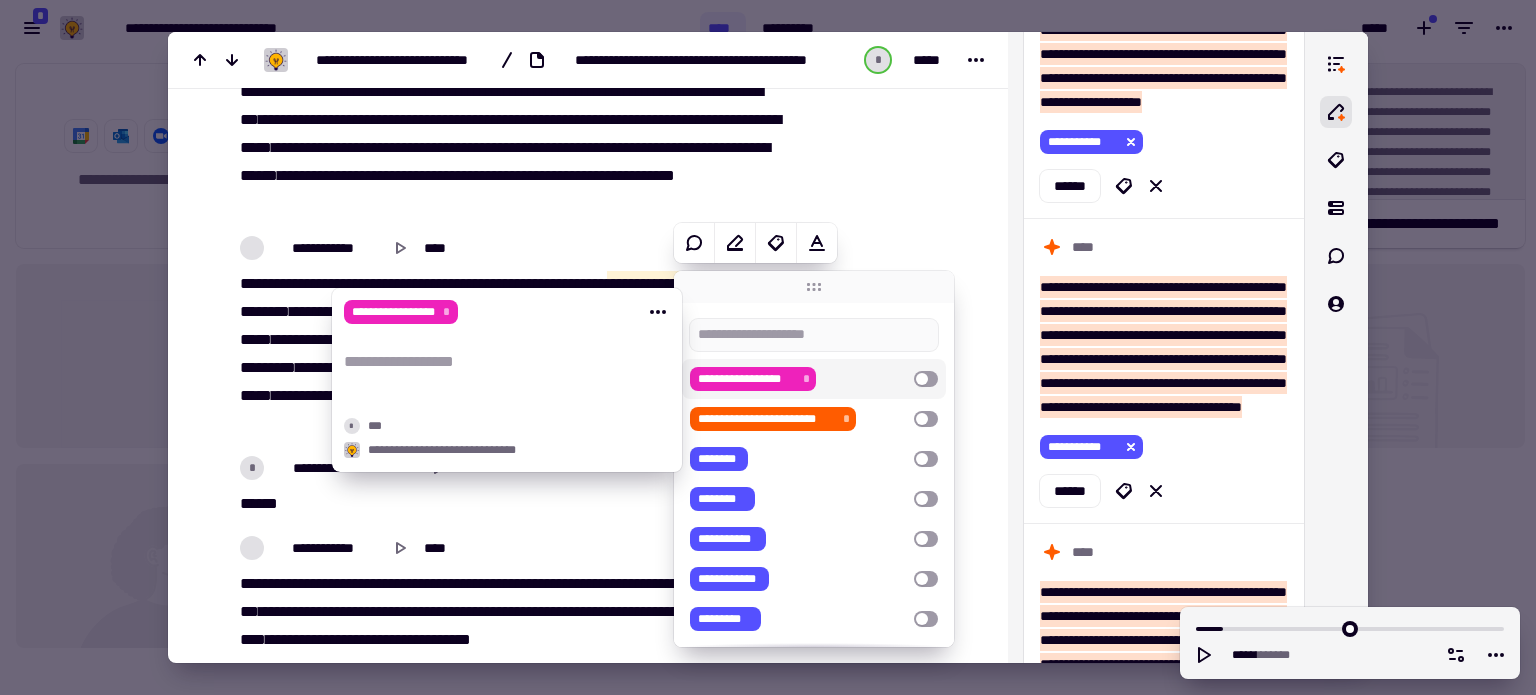 click on "**********" at bounding box center (747, 379) 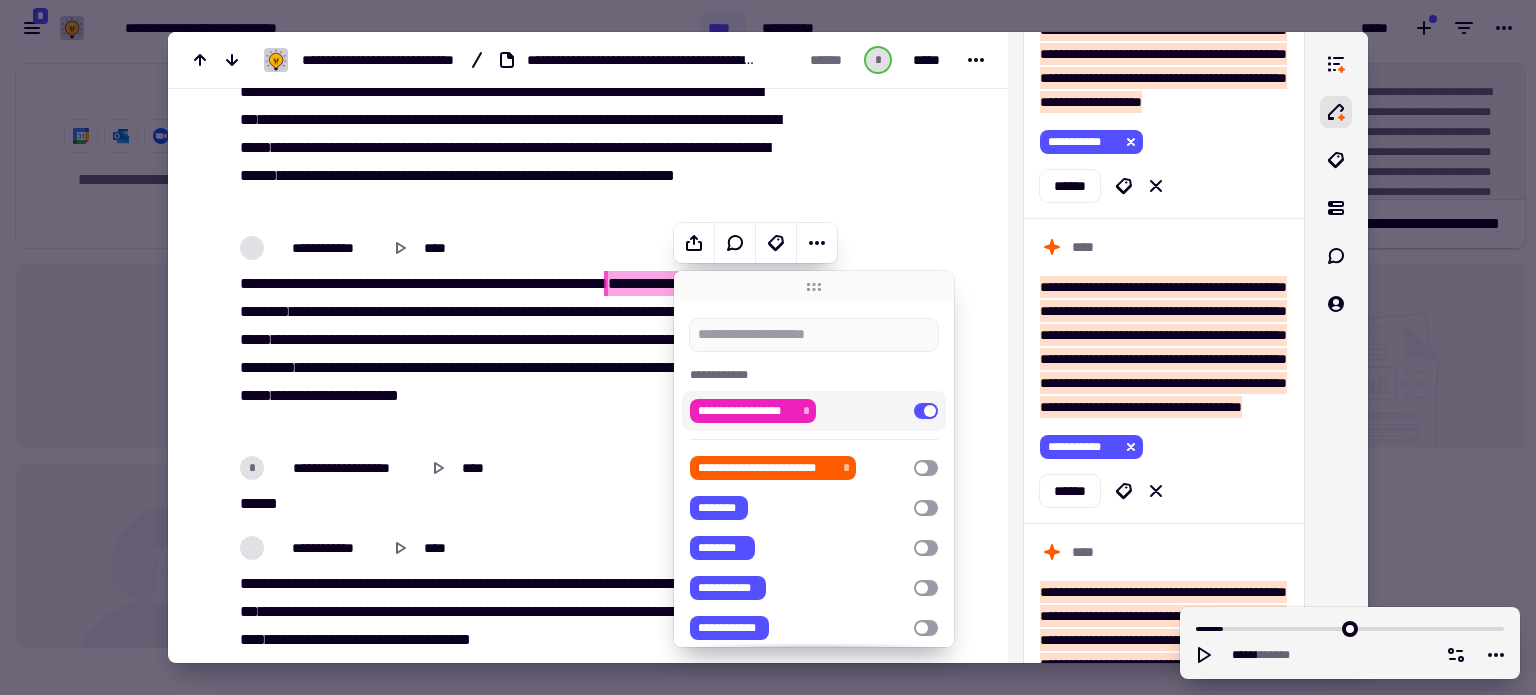 click on "[SSN]" at bounding box center [507, 354] 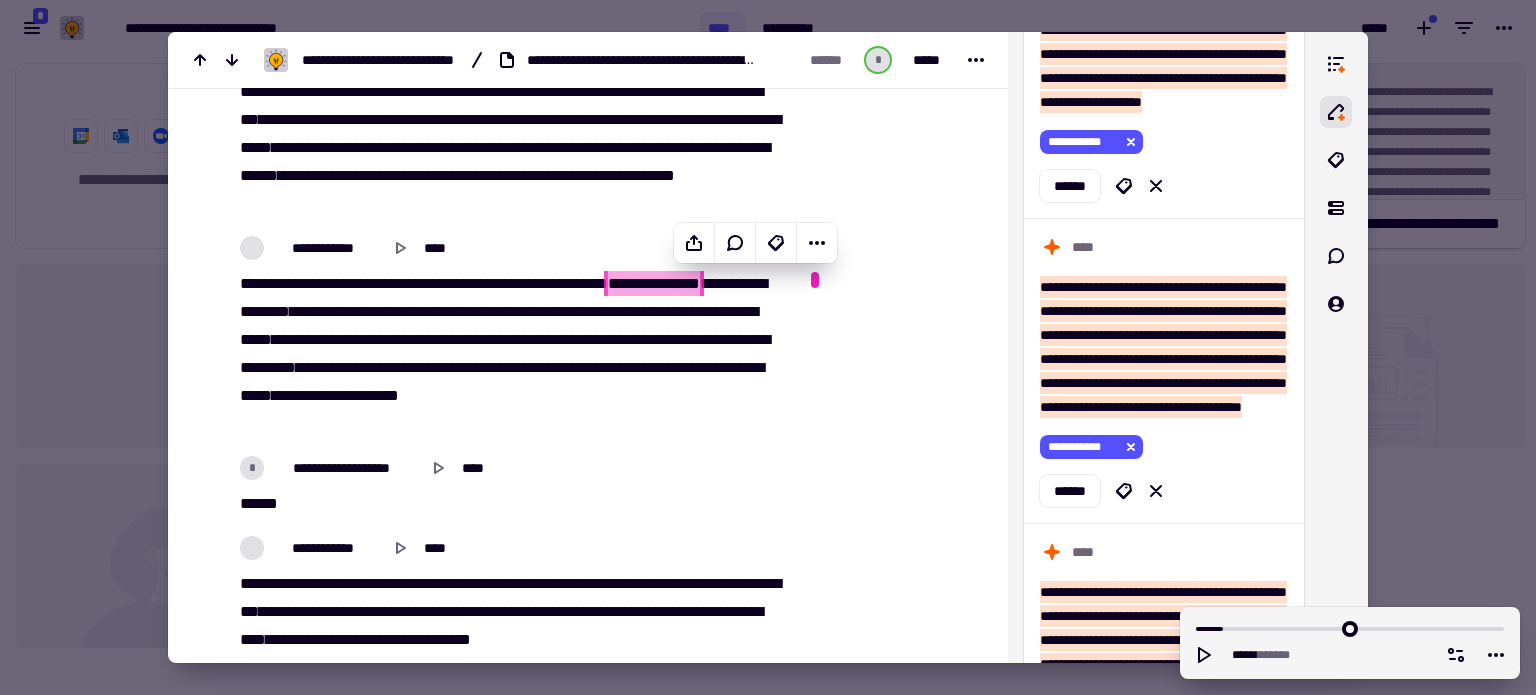 type on "******" 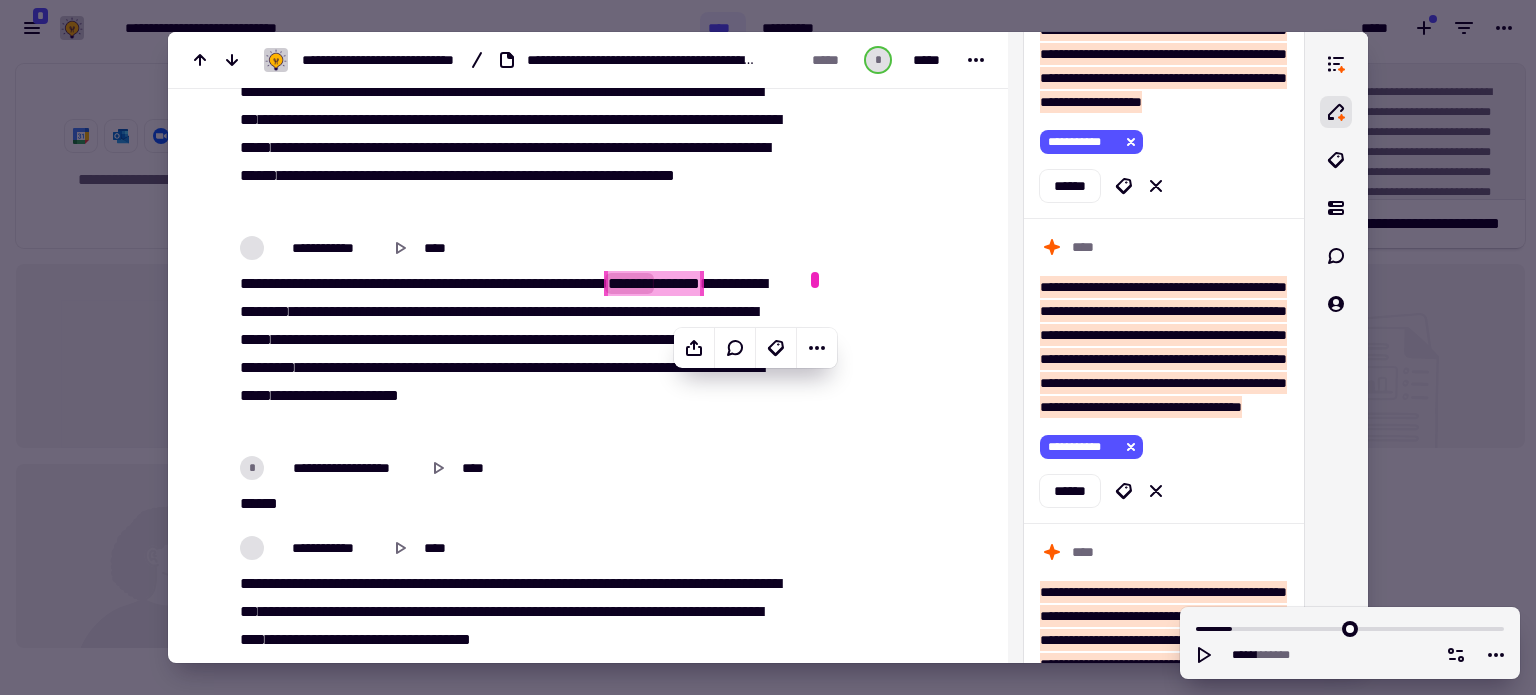 scroll, scrollTop: 3066, scrollLeft: 0, axis: vertical 